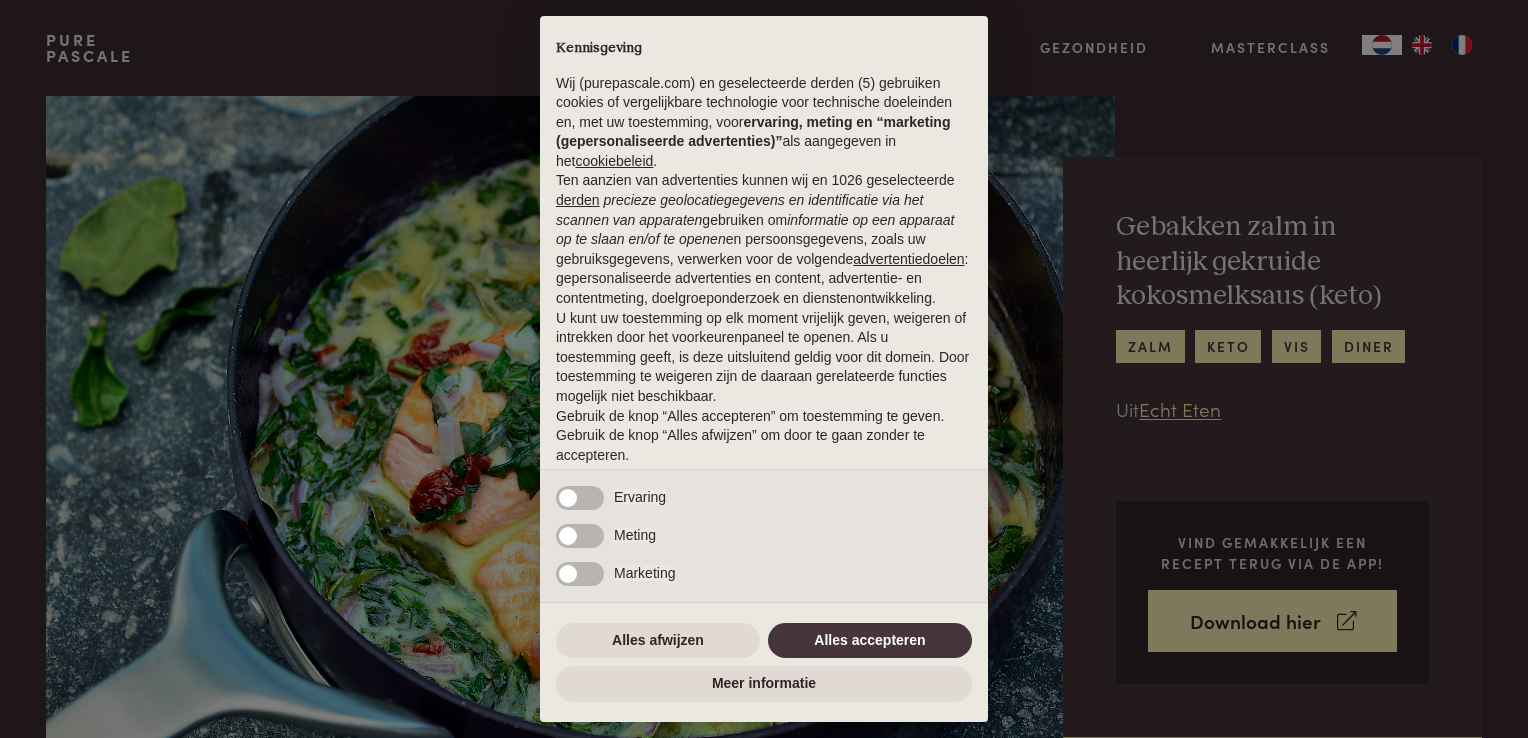 scroll, scrollTop: 0, scrollLeft: 0, axis: both 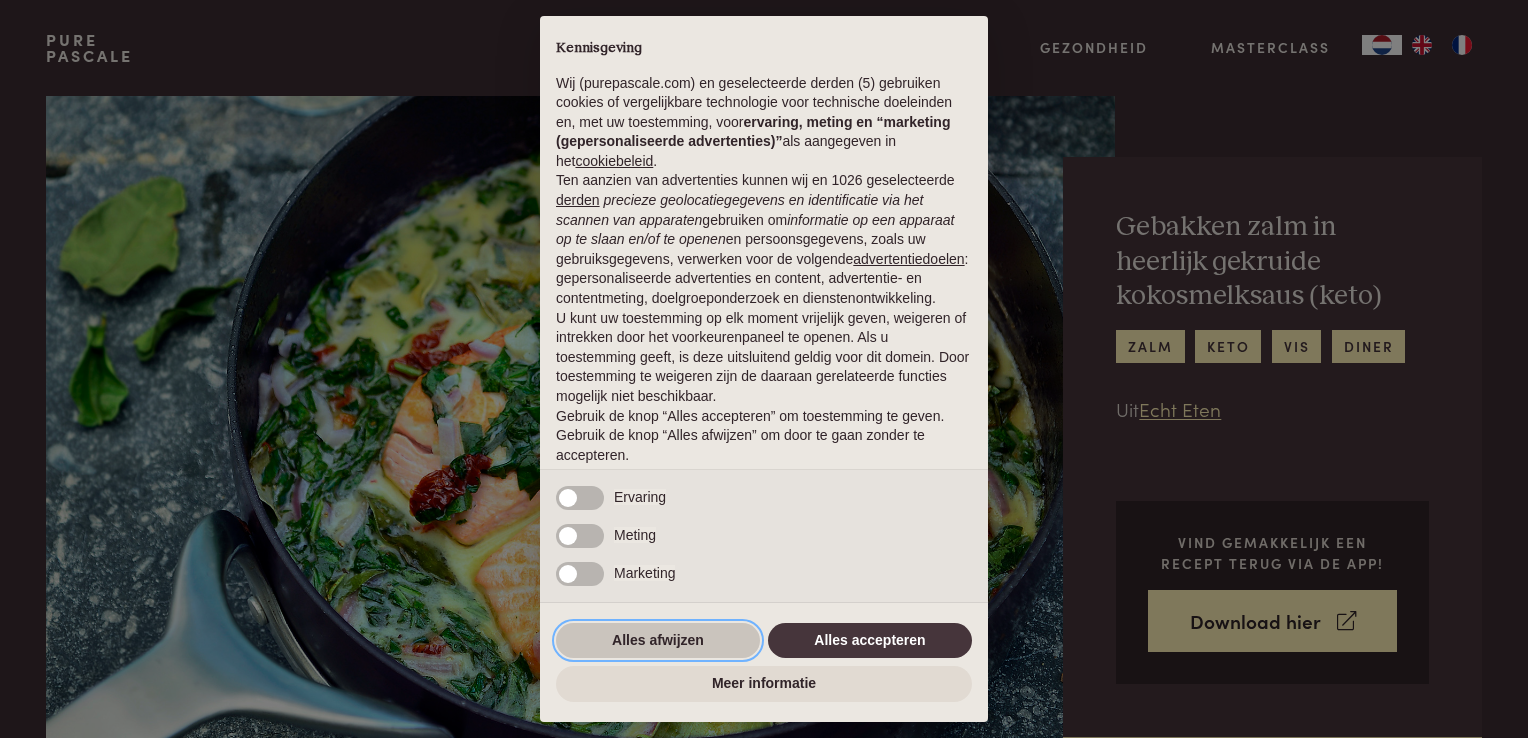 click on "Alles afwijzen" at bounding box center (658, 641) 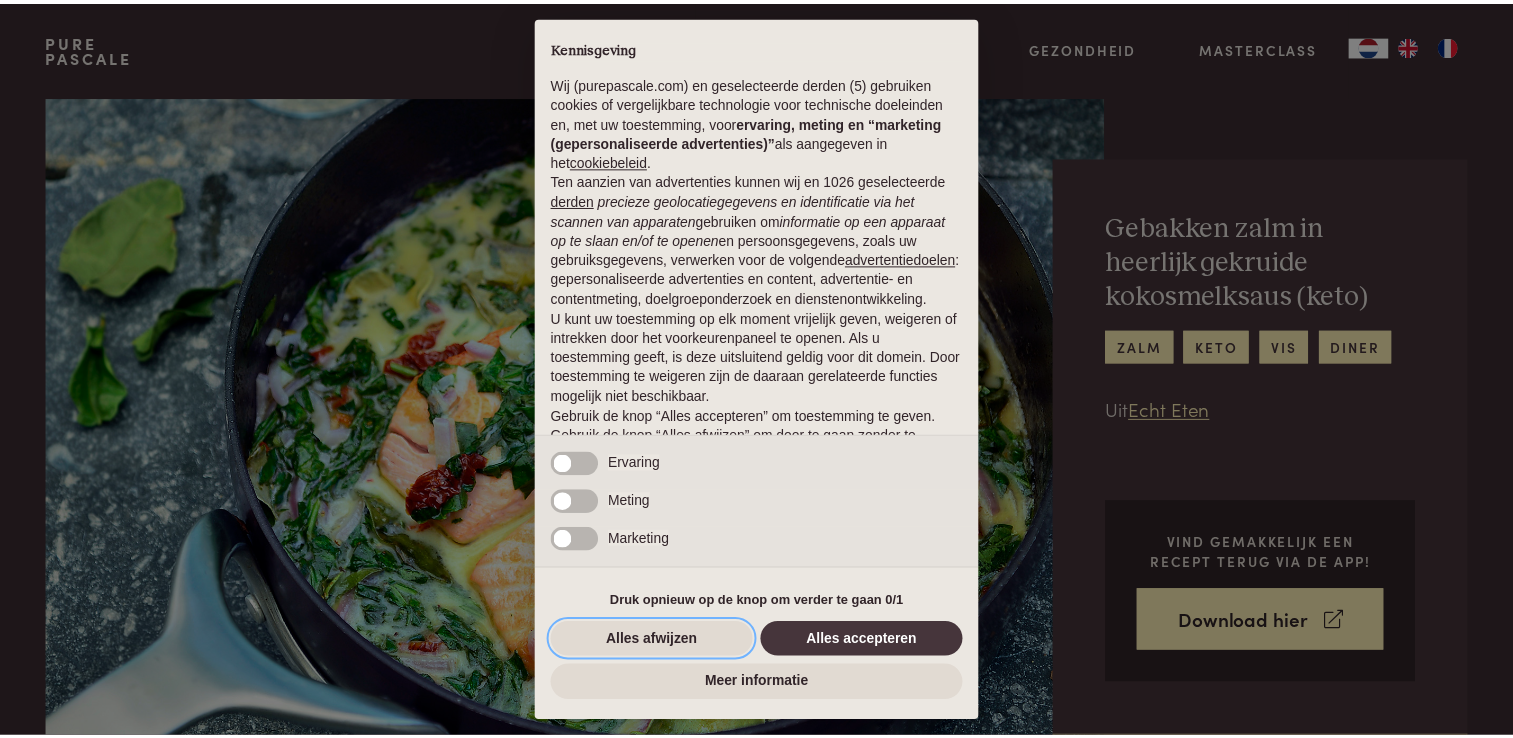 scroll, scrollTop: 65, scrollLeft: 0, axis: vertical 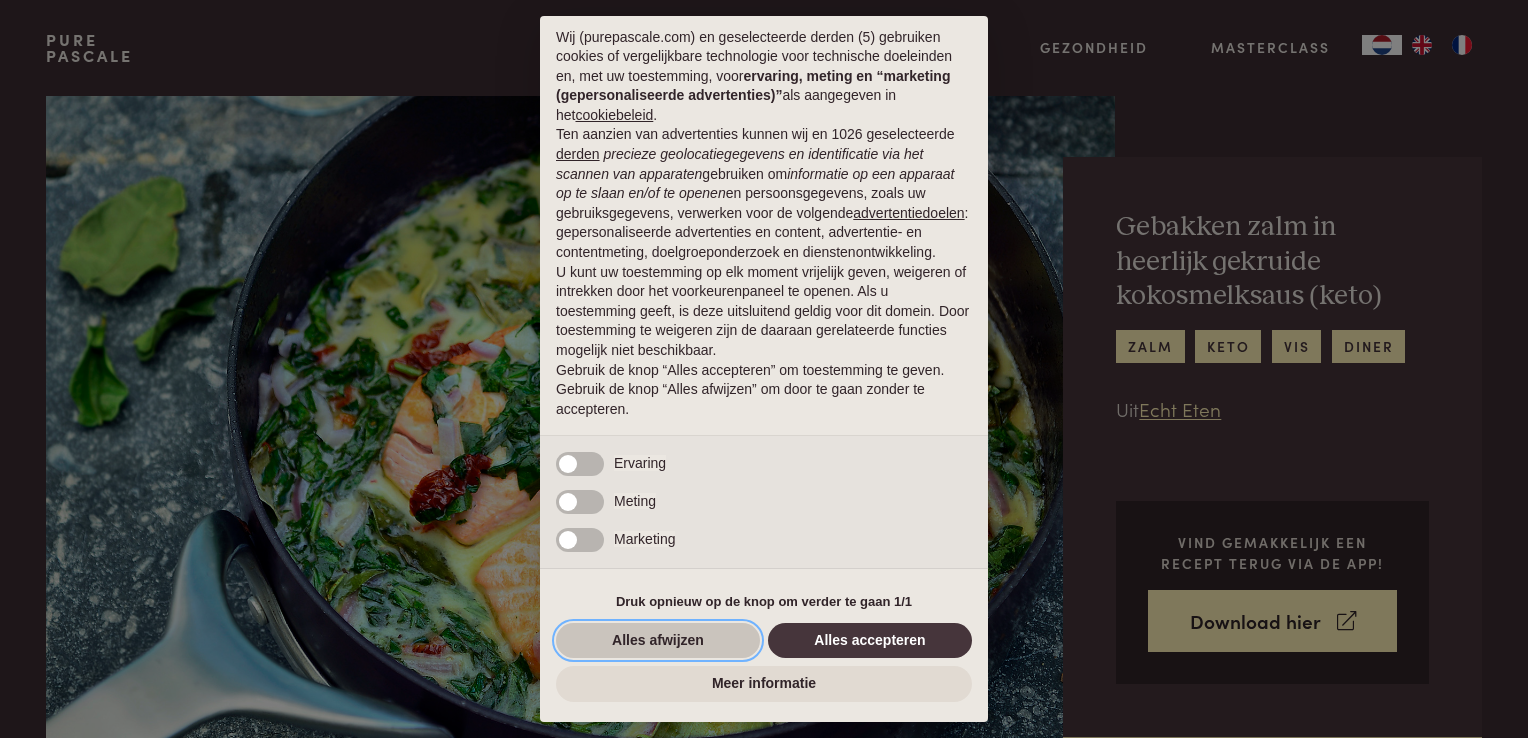 click on "Alles afwijzen" at bounding box center [658, 641] 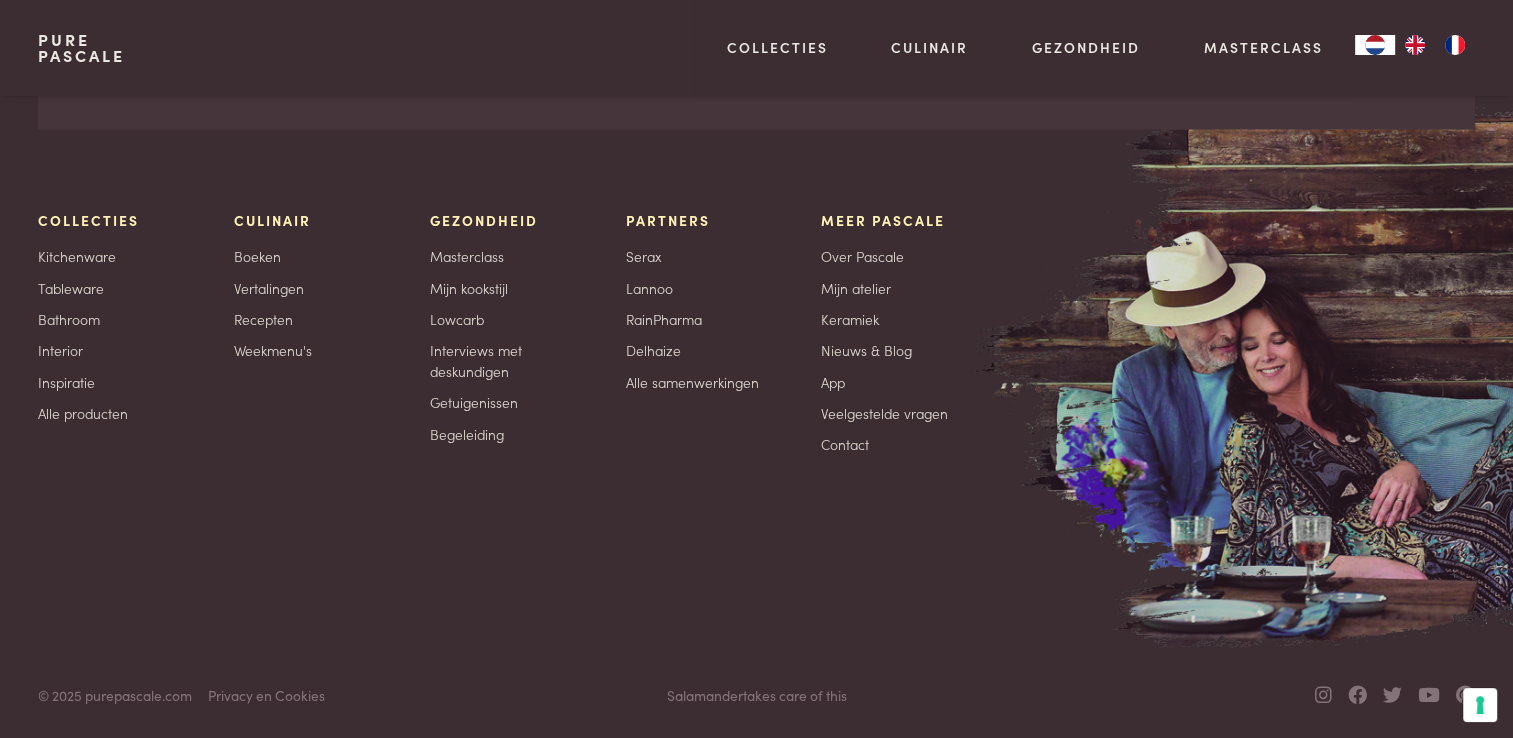 scroll, scrollTop: 3668, scrollLeft: 0, axis: vertical 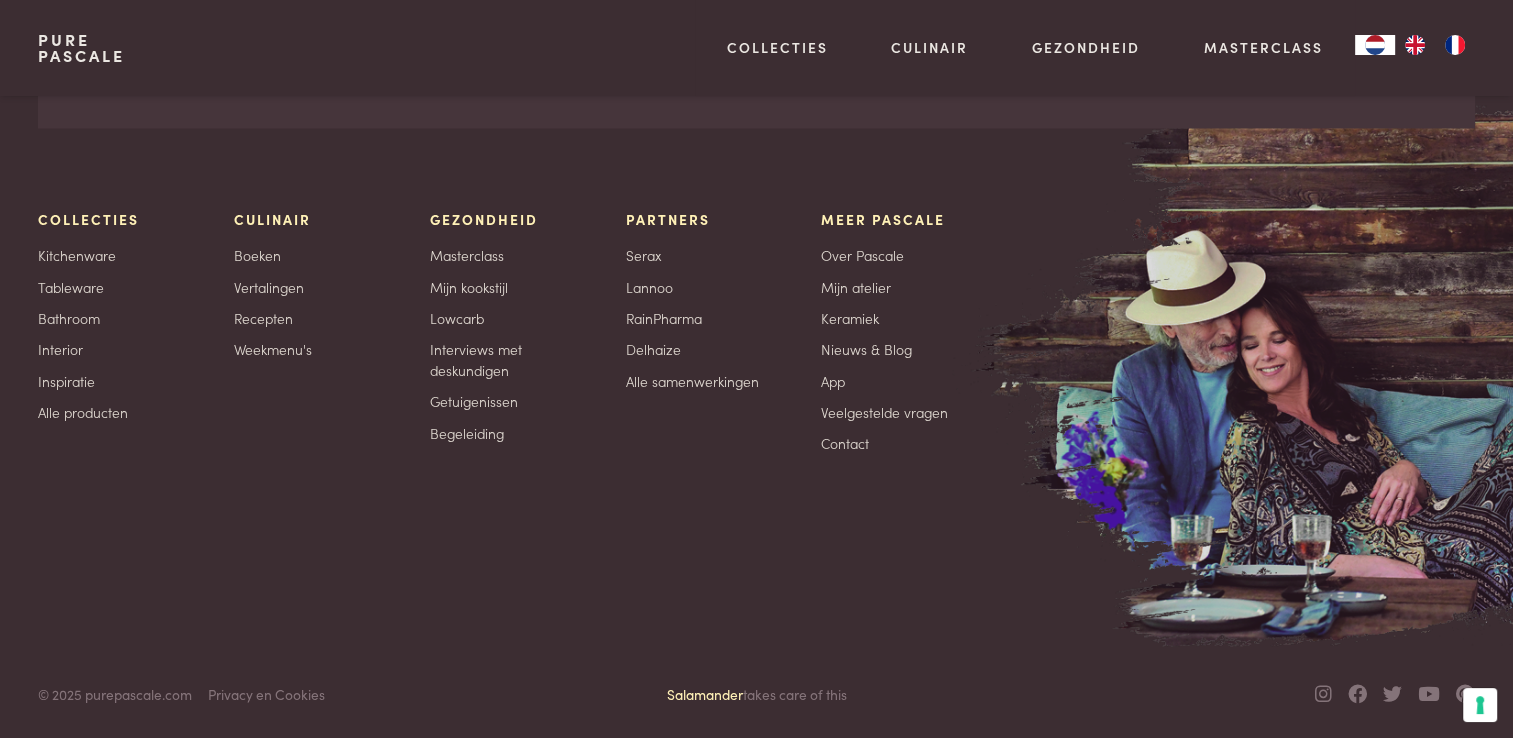 click on "Salamander" at bounding box center (705, 693) 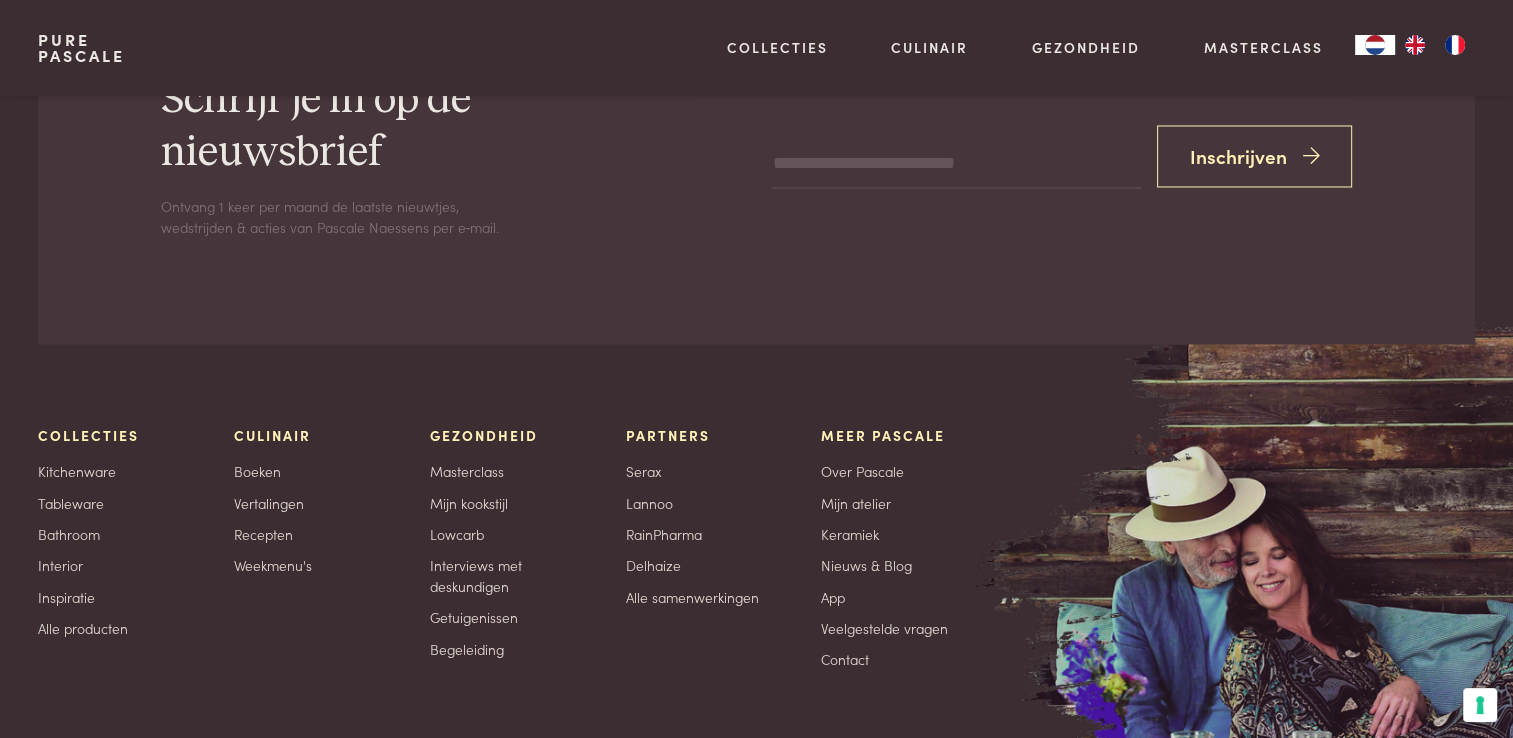 scroll, scrollTop: 3468, scrollLeft: 0, axis: vertical 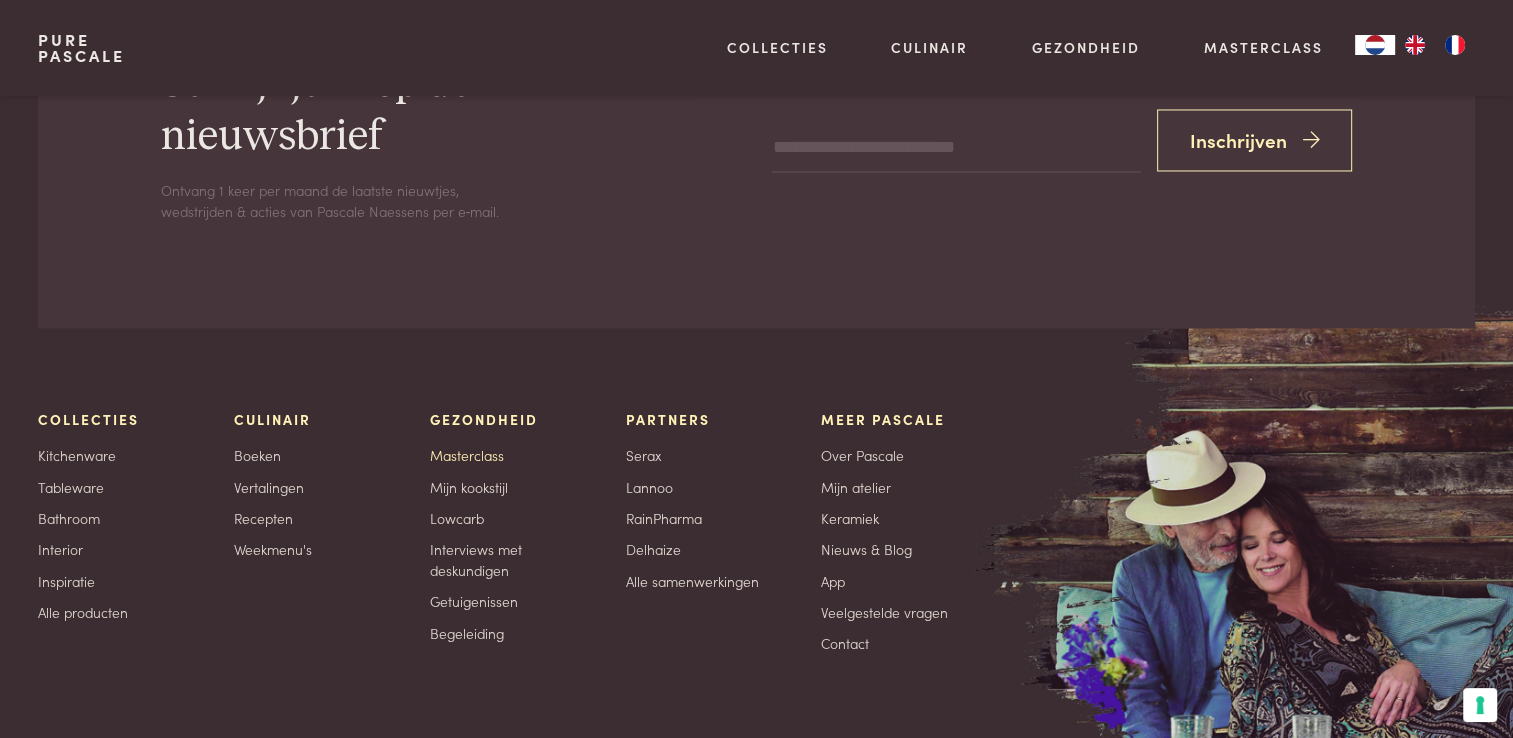 click on "Masterclass" at bounding box center [467, 454] 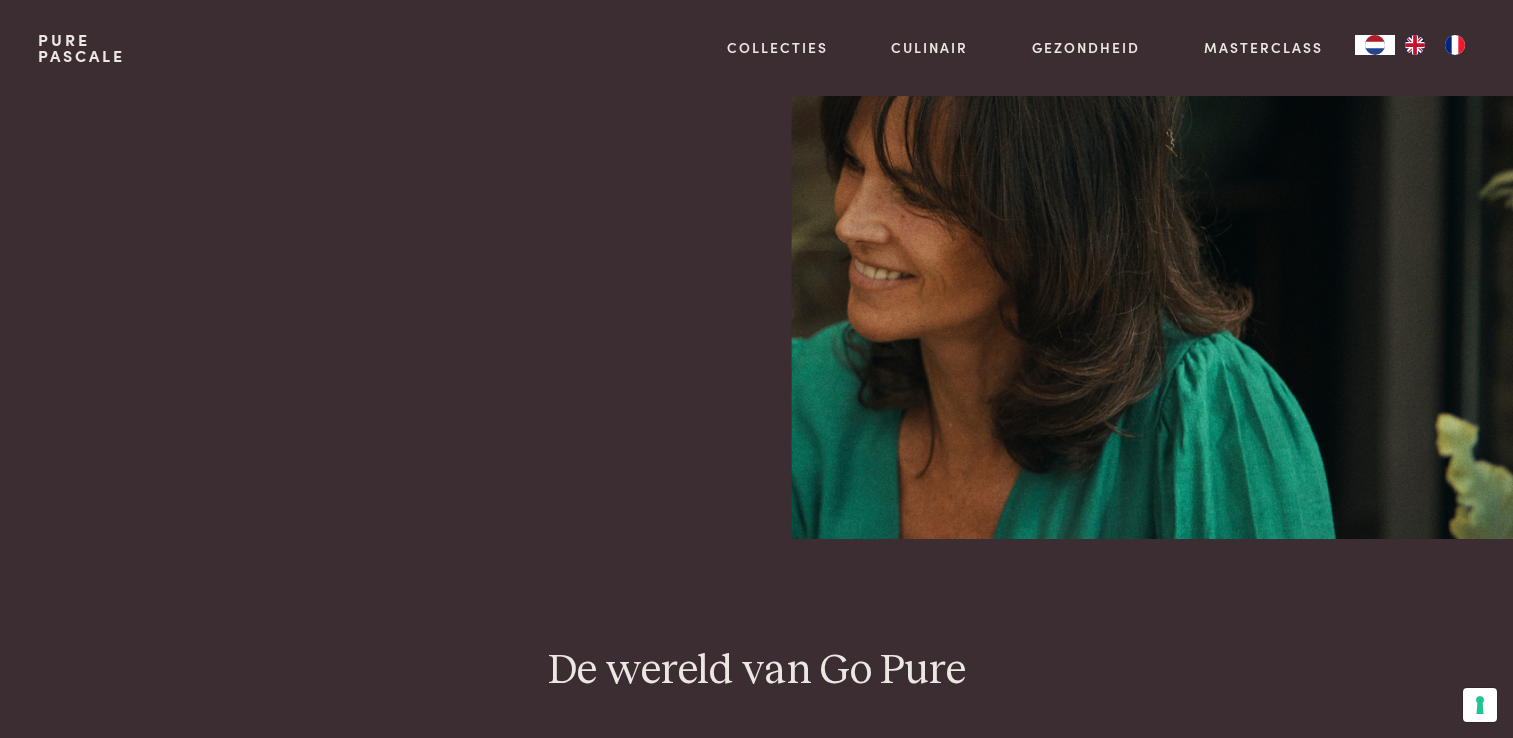 scroll, scrollTop: 0, scrollLeft: 0, axis: both 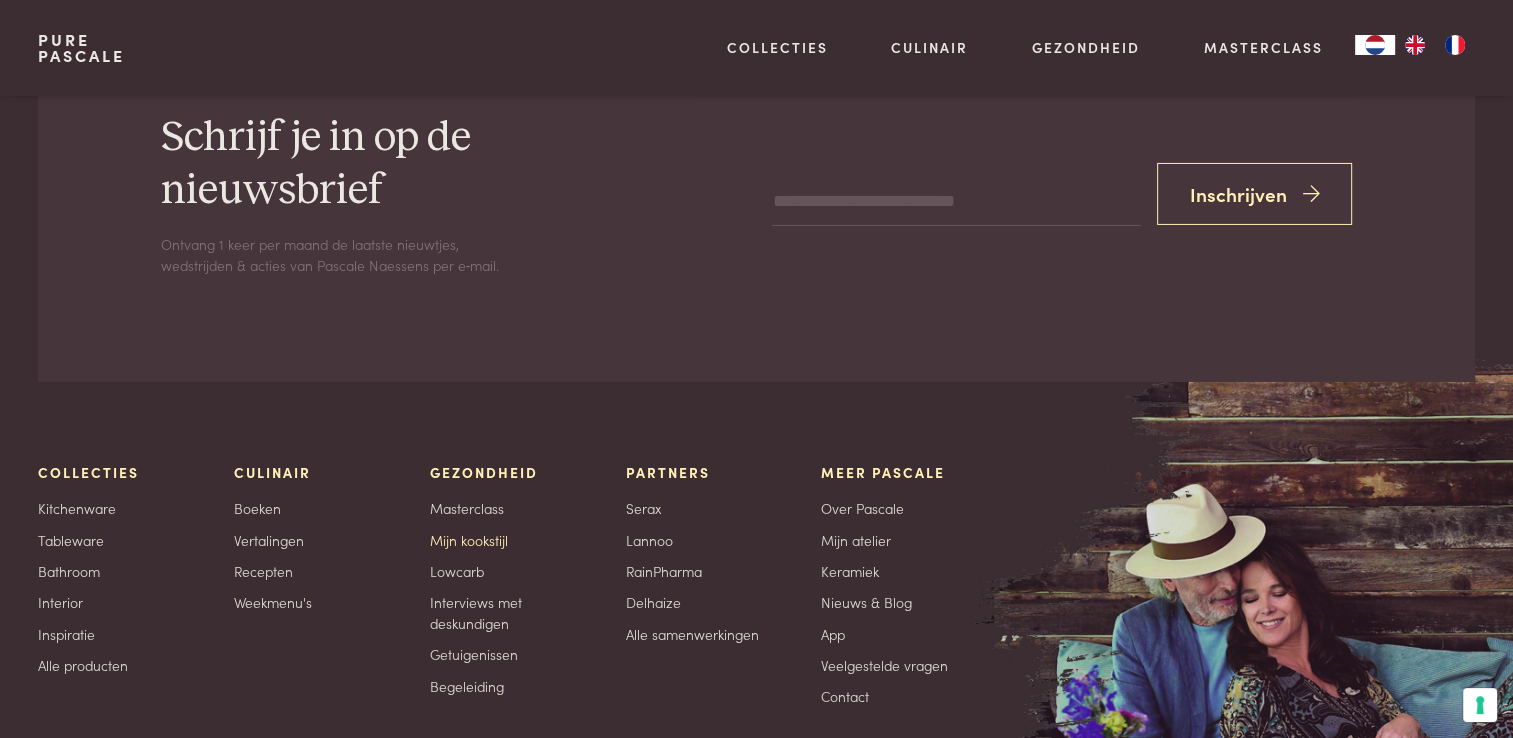 click on "Mijn kookstijl" at bounding box center (469, 540) 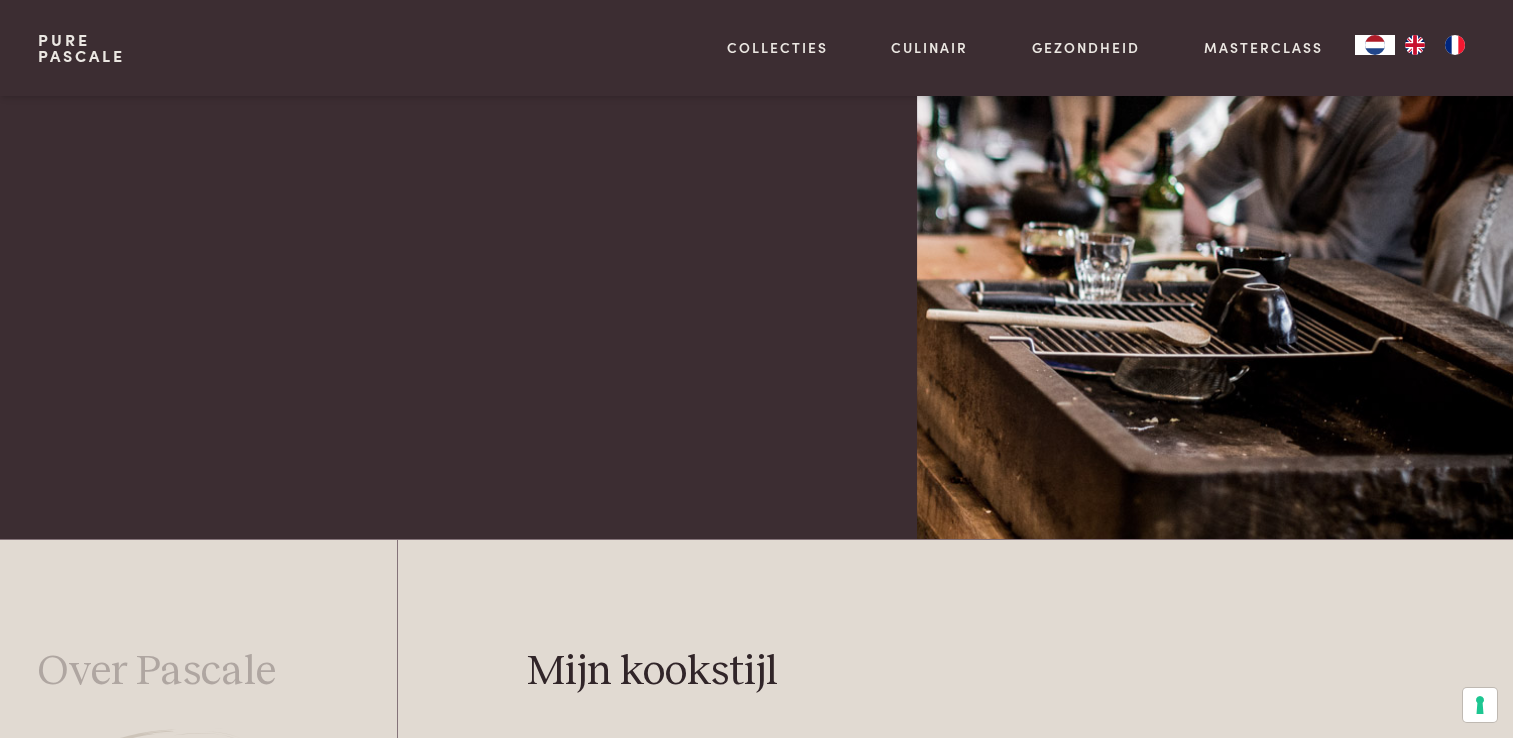 scroll, scrollTop: 402, scrollLeft: 0, axis: vertical 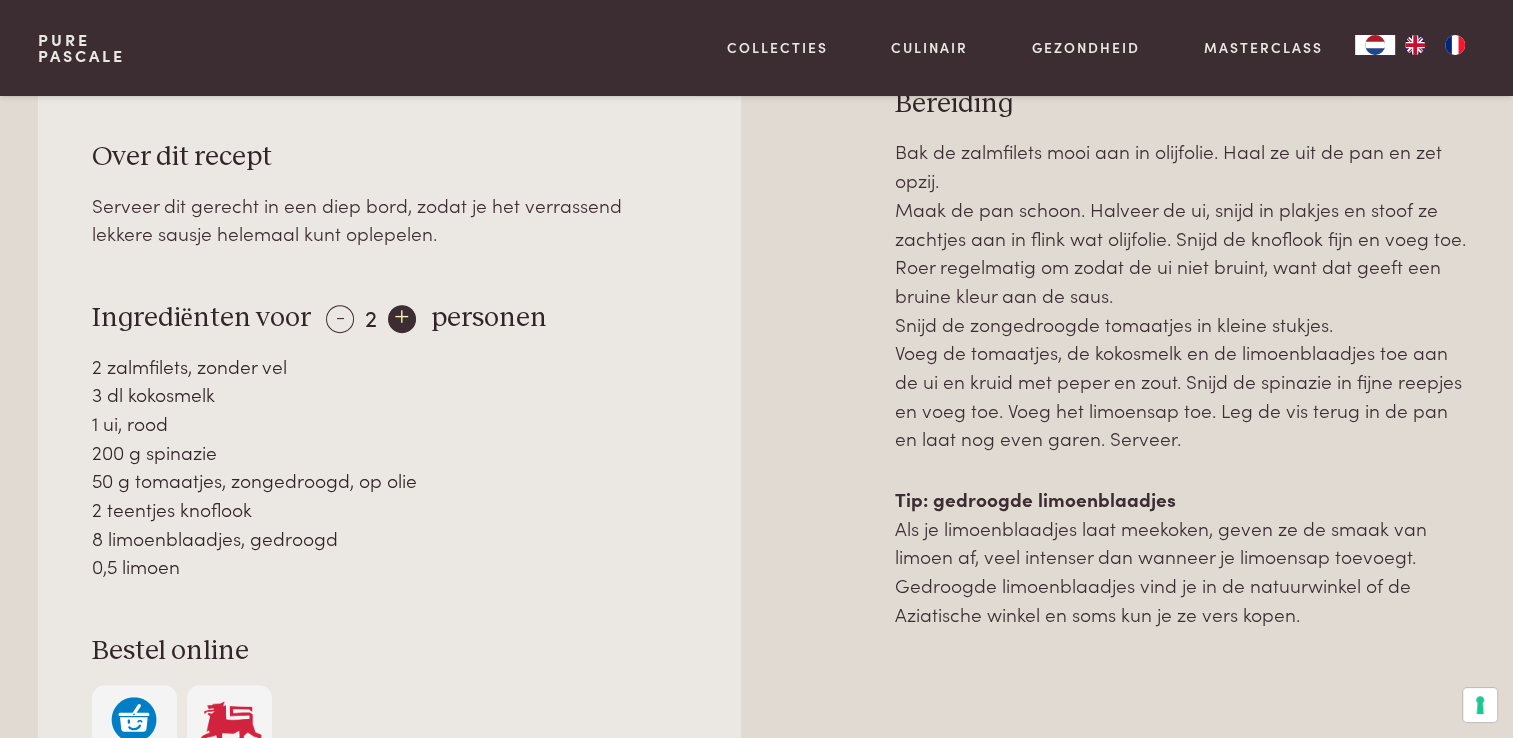 click on "+" at bounding box center [402, 319] 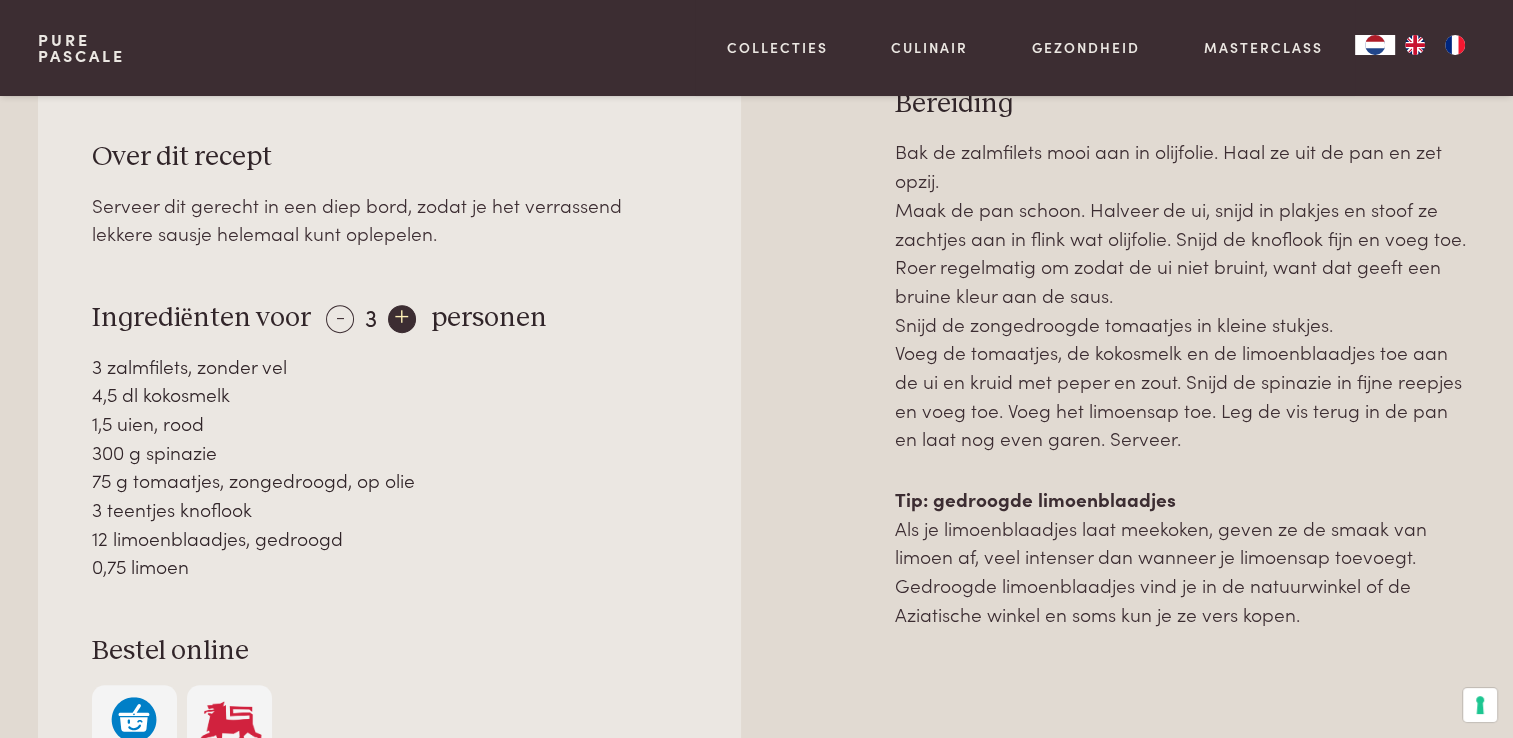 click on "+" at bounding box center [402, 319] 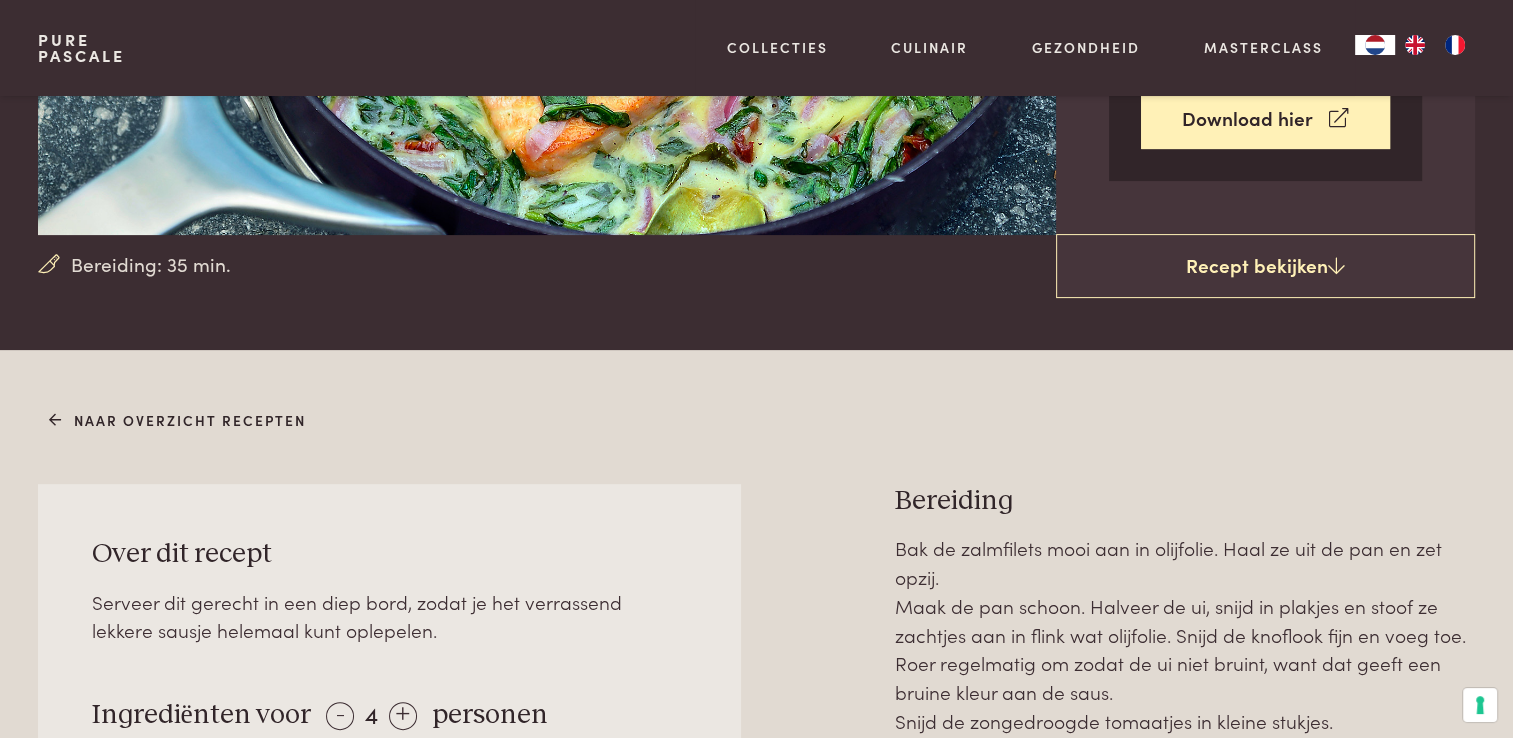 scroll, scrollTop: 500, scrollLeft: 0, axis: vertical 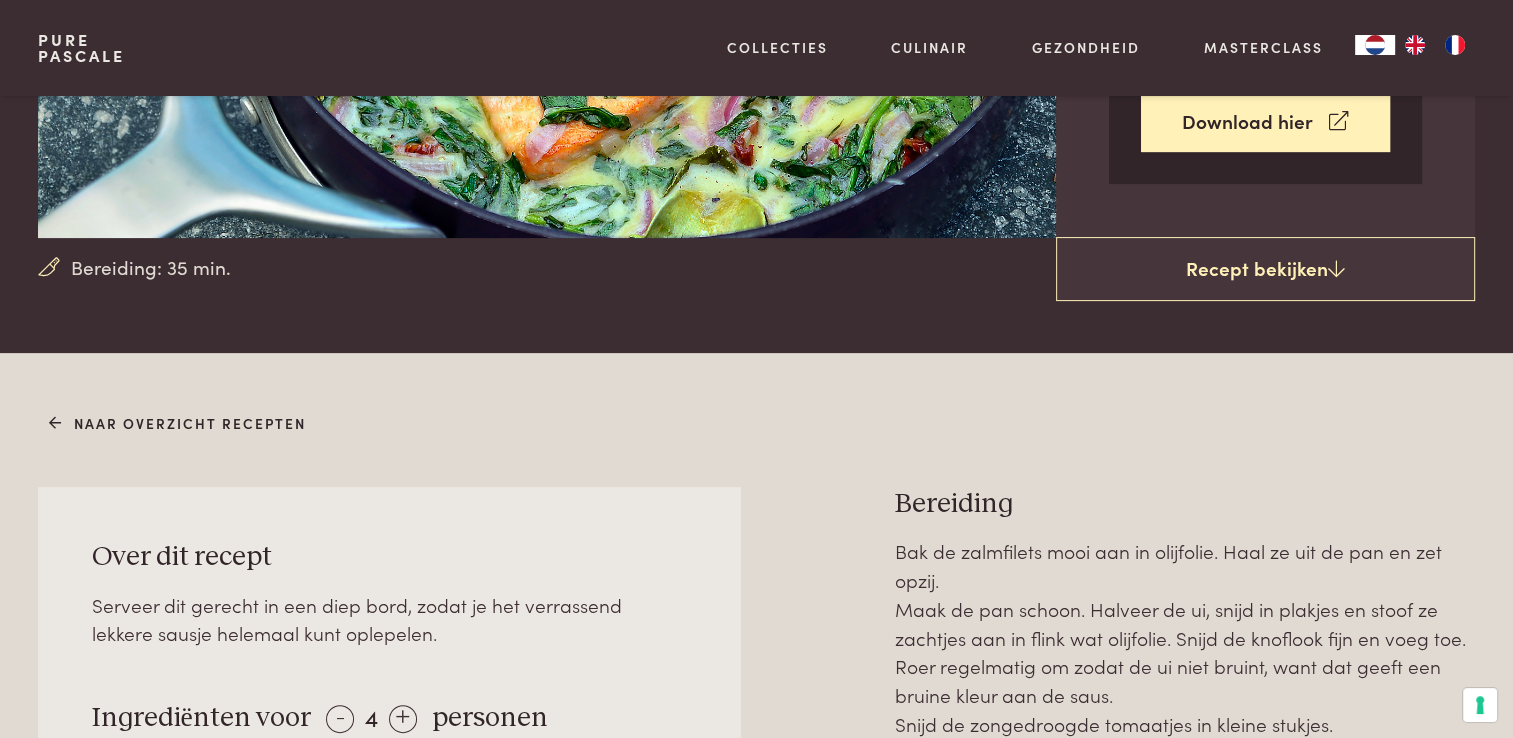 click on "Pure
Pascale" at bounding box center [81, 48] 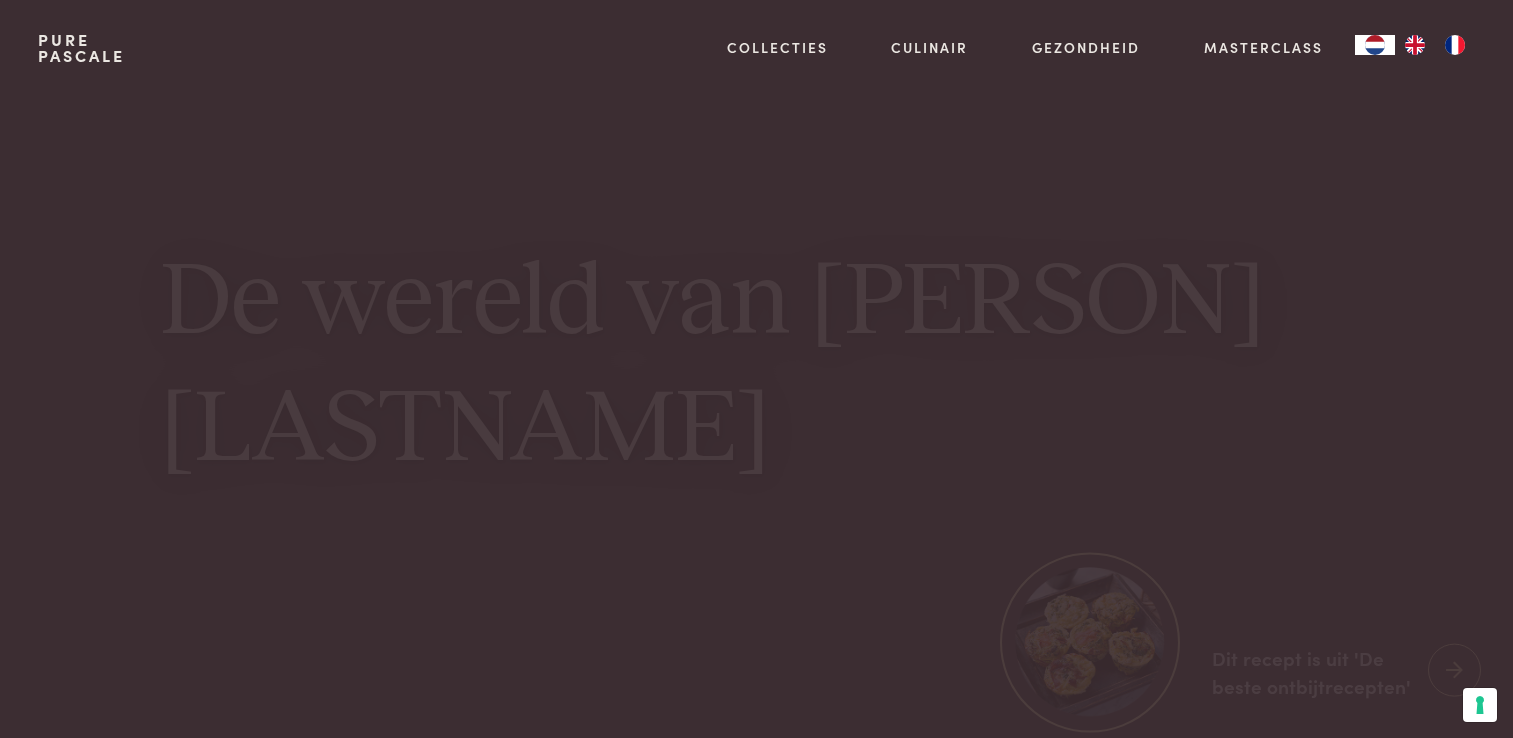 scroll, scrollTop: 0, scrollLeft: 0, axis: both 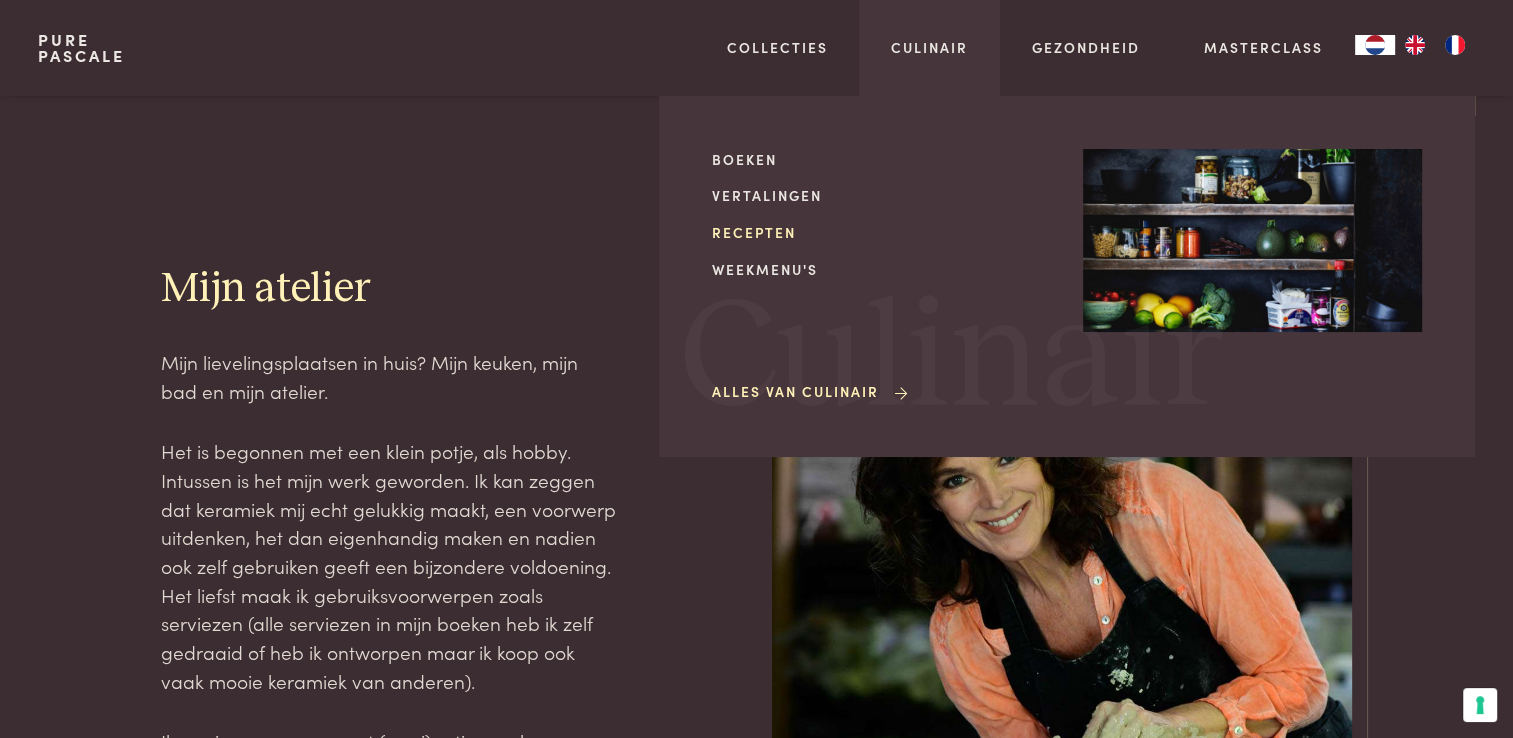 click on "Recepten" at bounding box center (881, 232) 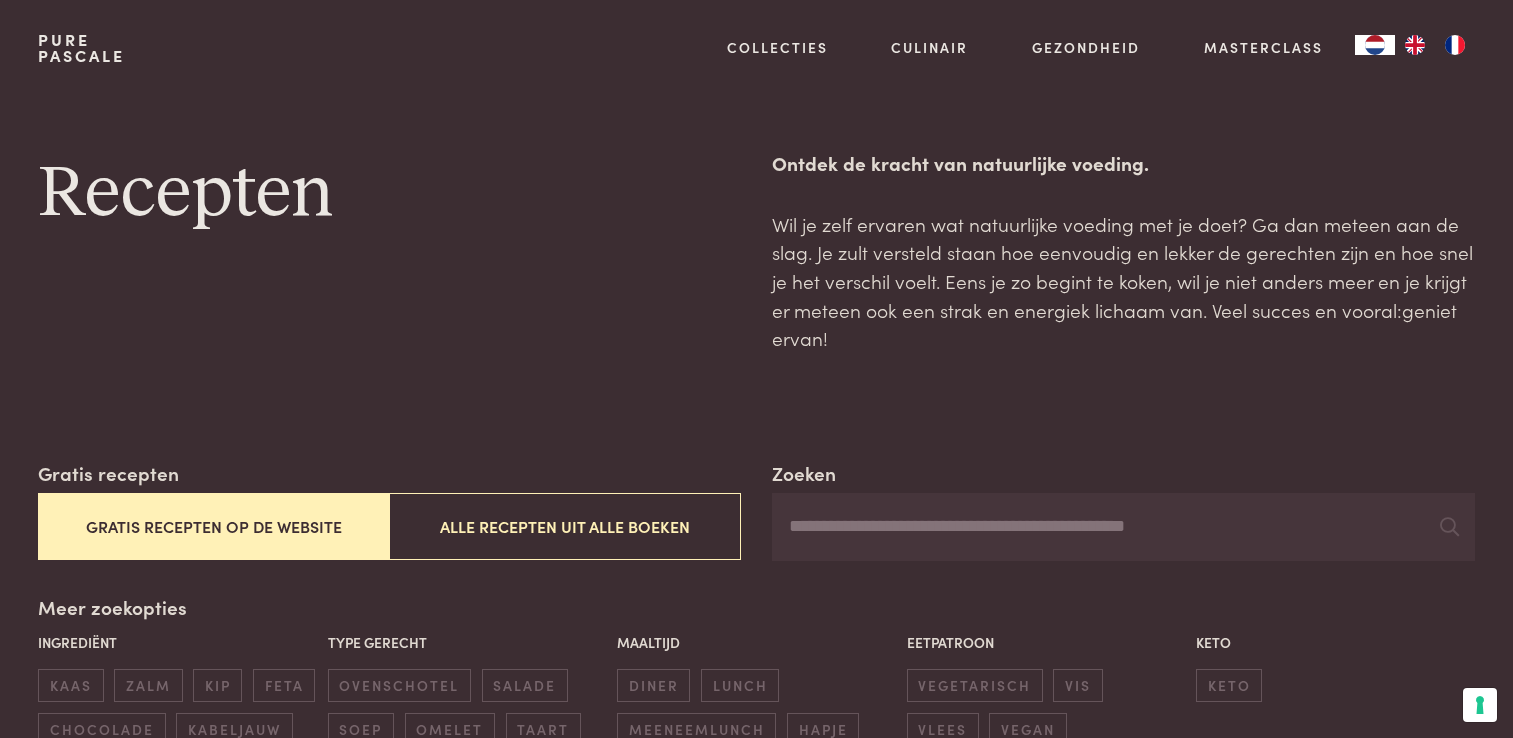 scroll, scrollTop: 0, scrollLeft: 0, axis: both 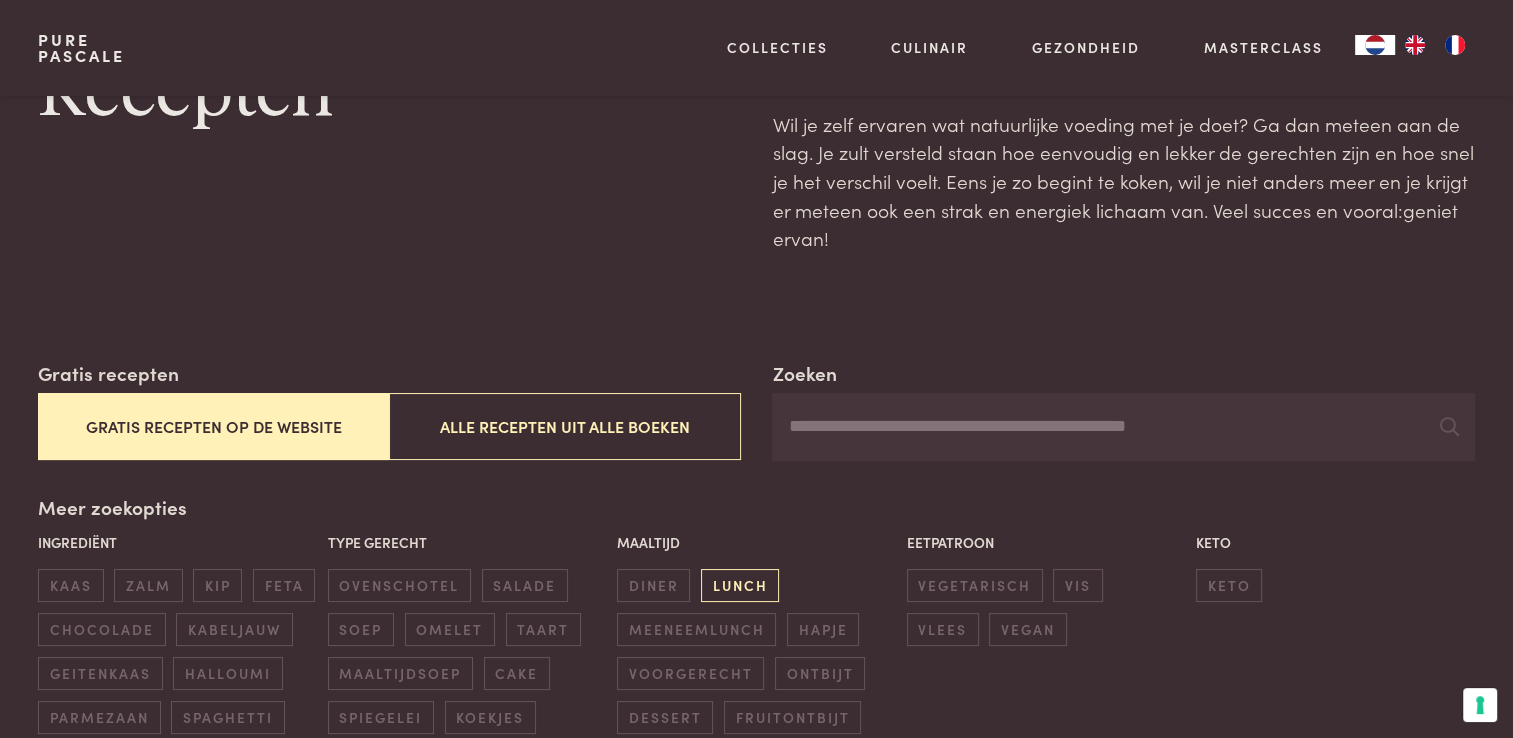 click on "lunch" at bounding box center (740, 585) 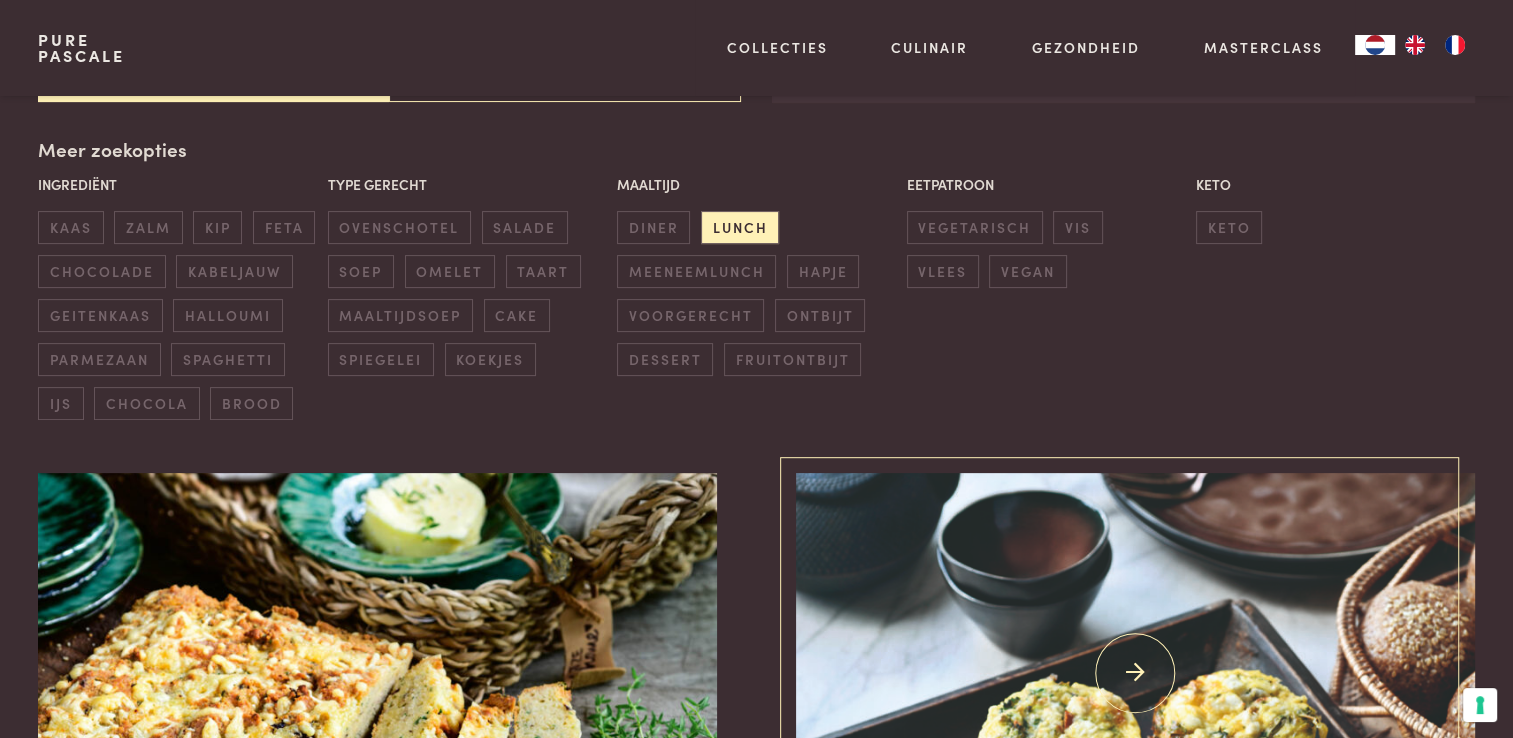 scroll, scrollTop: 459, scrollLeft: 0, axis: vertical 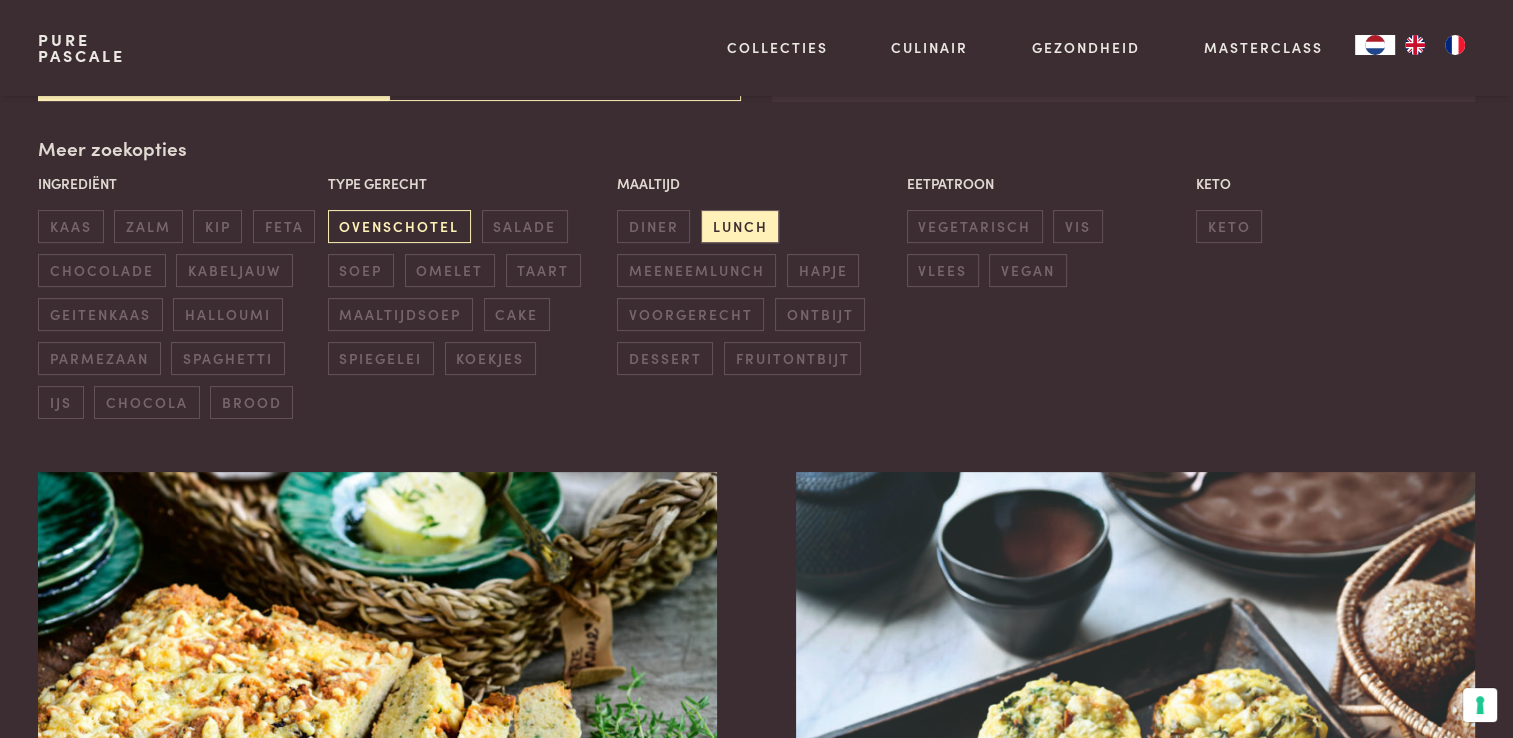 click on "ovenschotel" at bounding box center (399, 226) 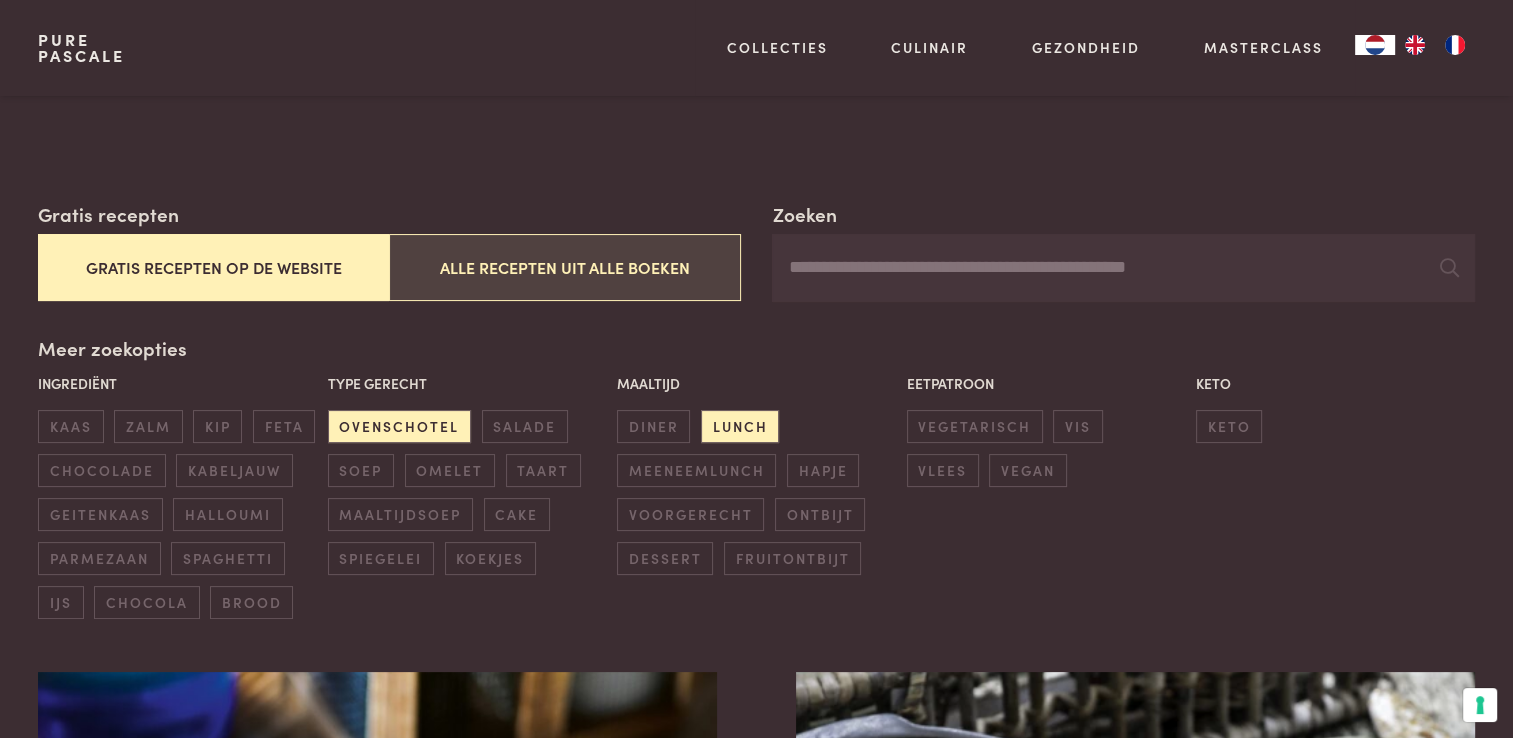 scroll, scrollTop: 159, scrollLeft: 0, axis: vertical 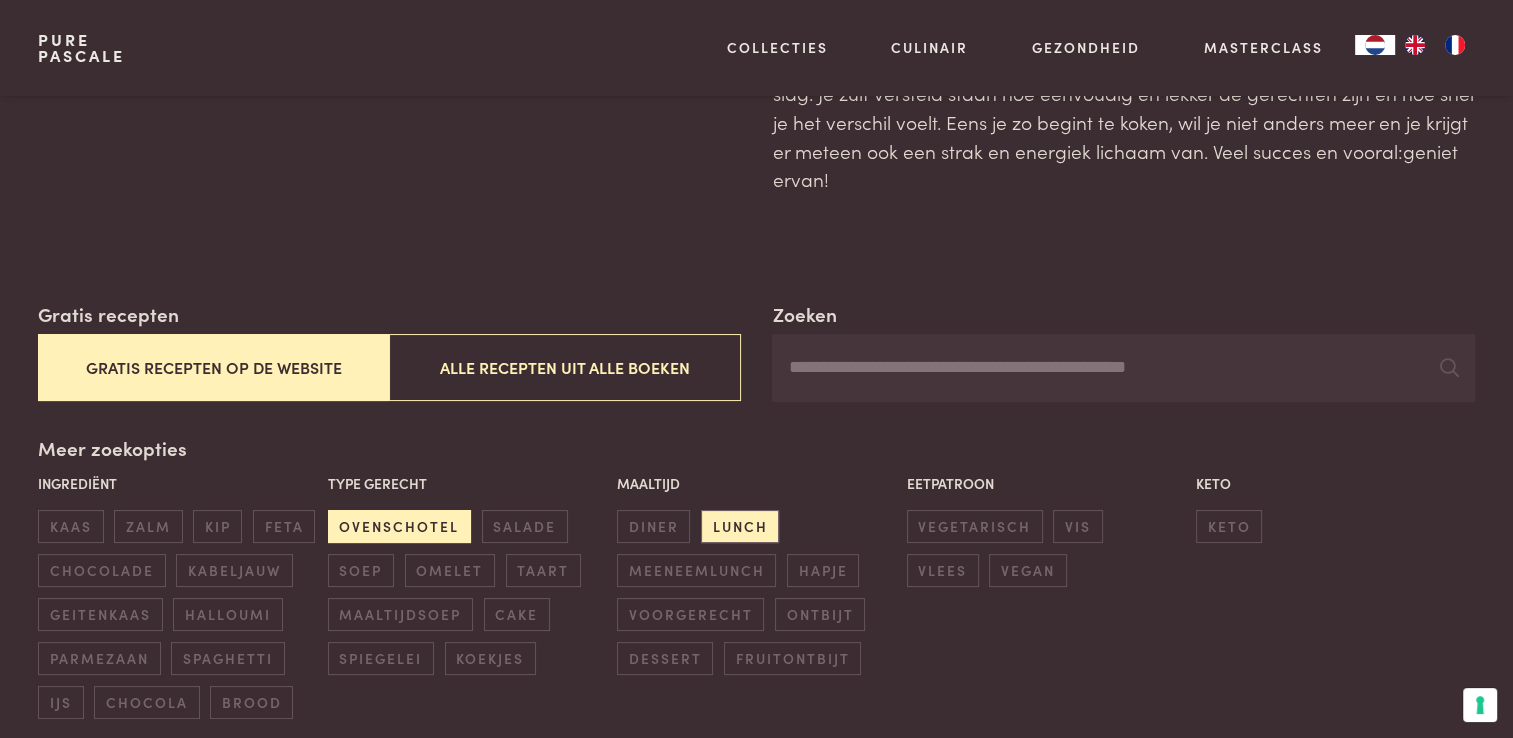 click on "ovenschotel" at bounding box center (399, 526) 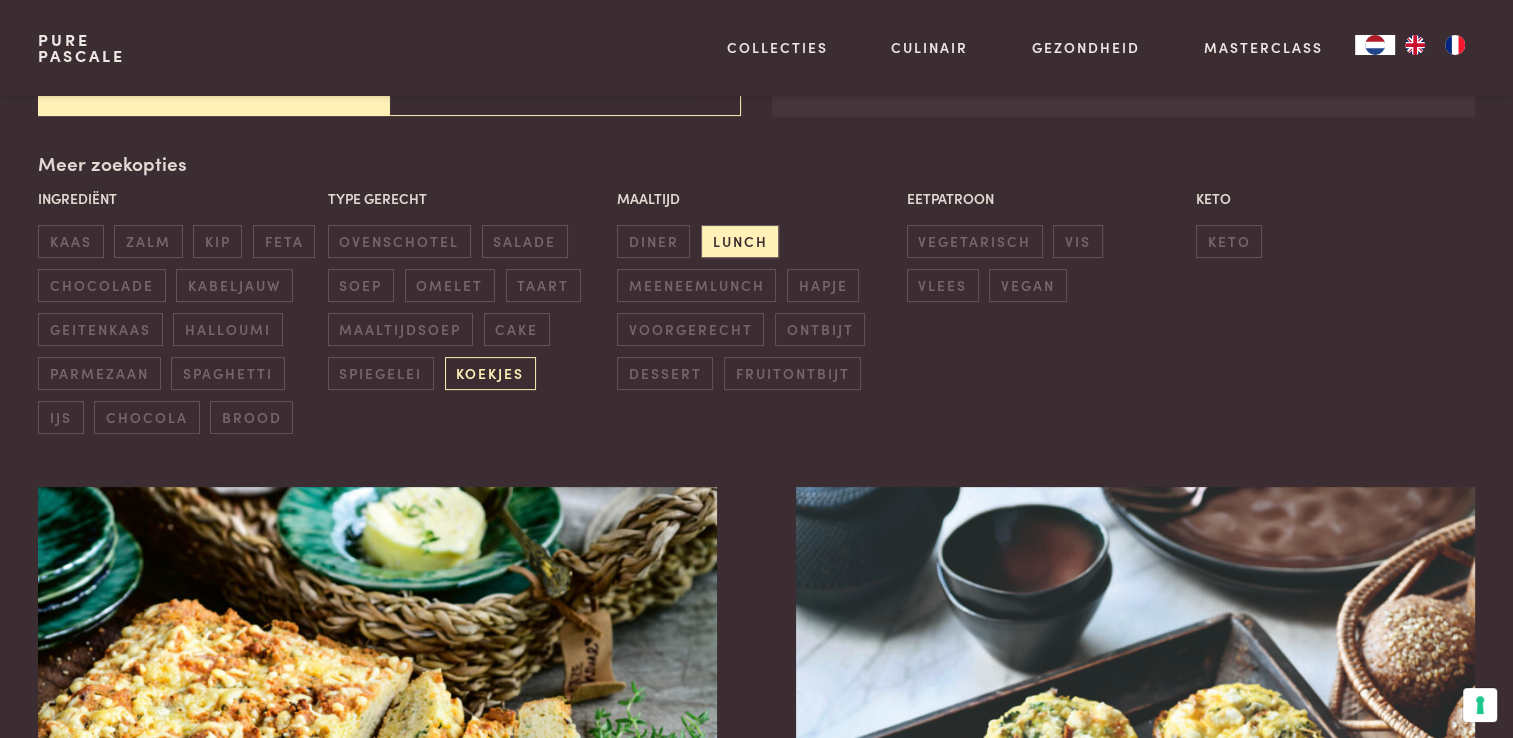 scroll, scrollTop: 459, scrollLeft: 0, axis: vertical 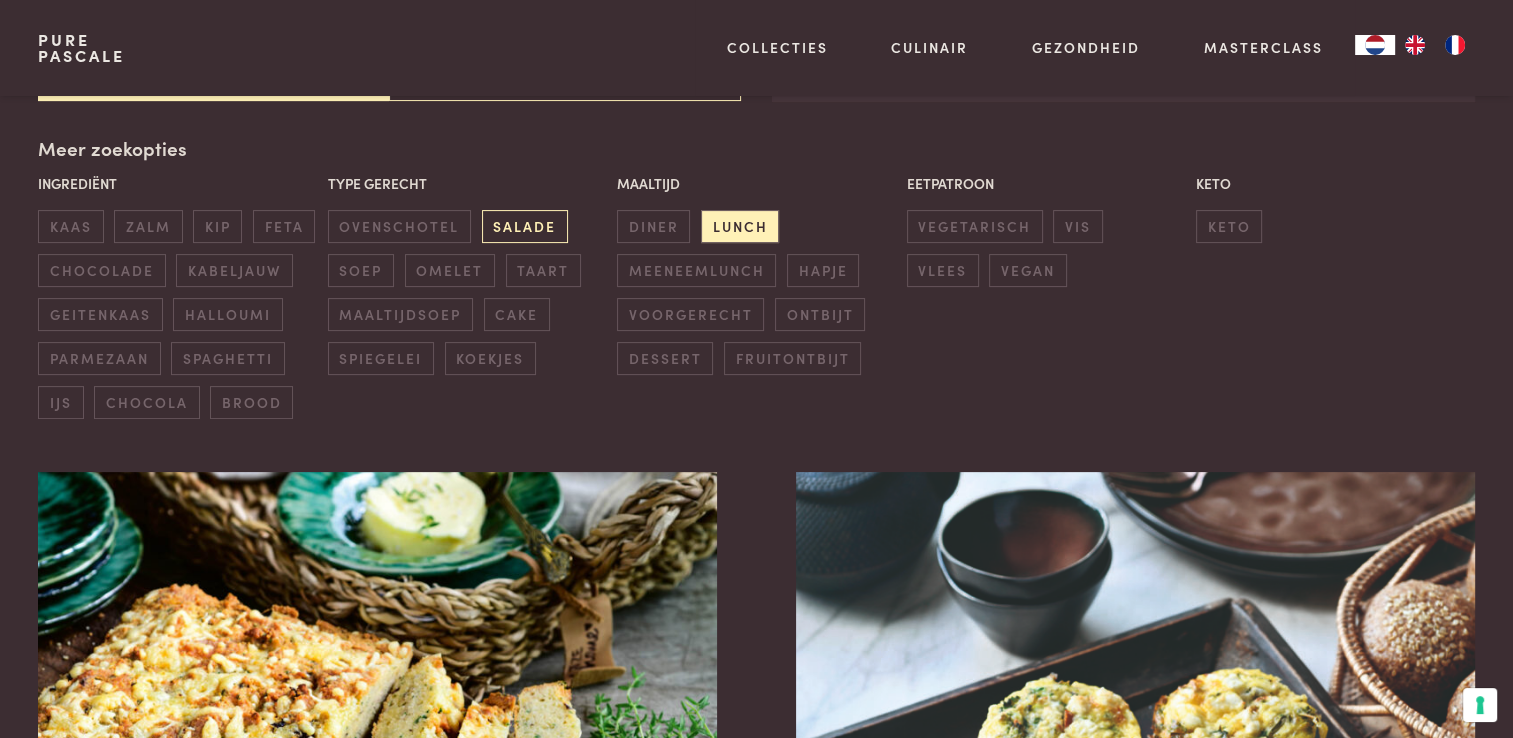 click on "salade" at bounding box center (525, 226) 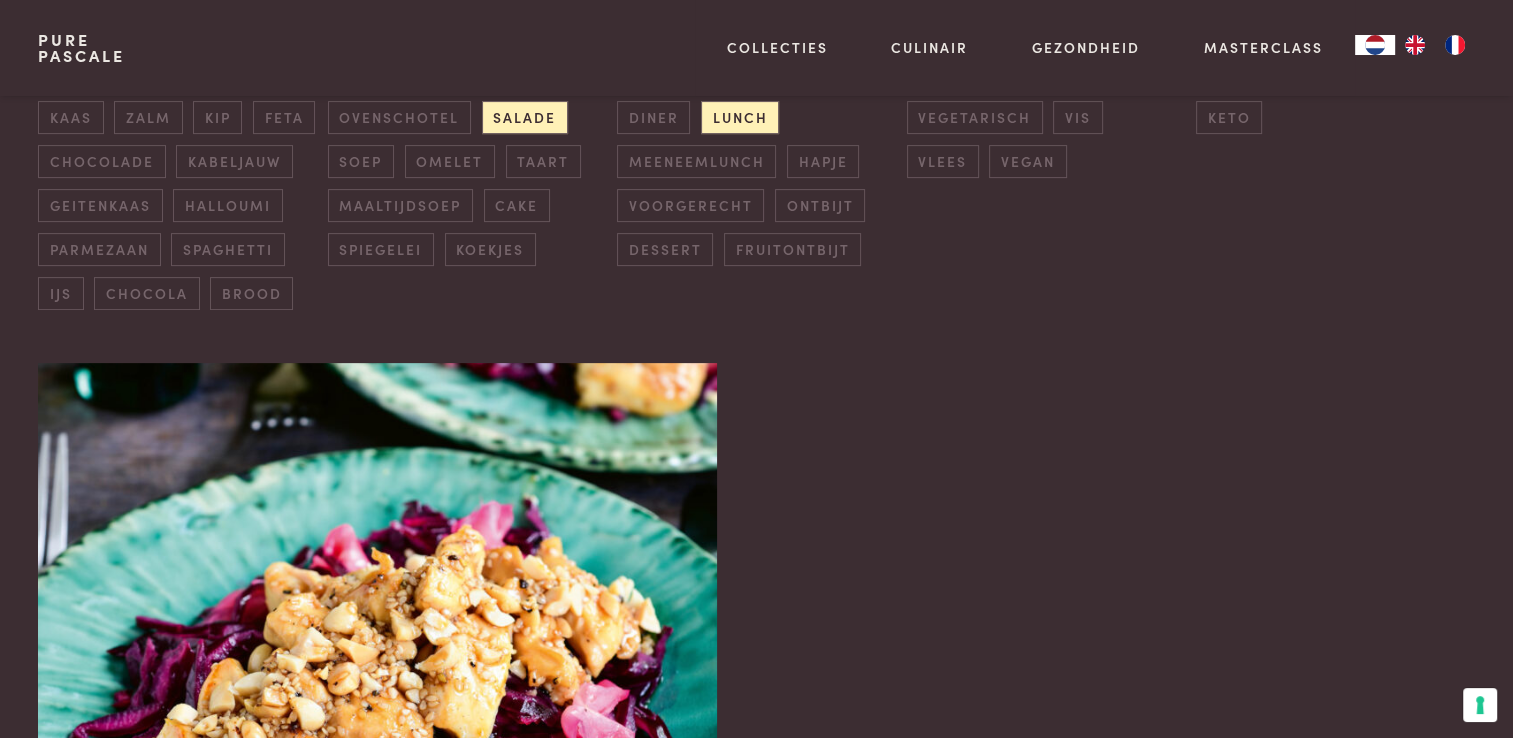 scroll, scrollTop: 359, scrollLeft: 0, axis: vertical 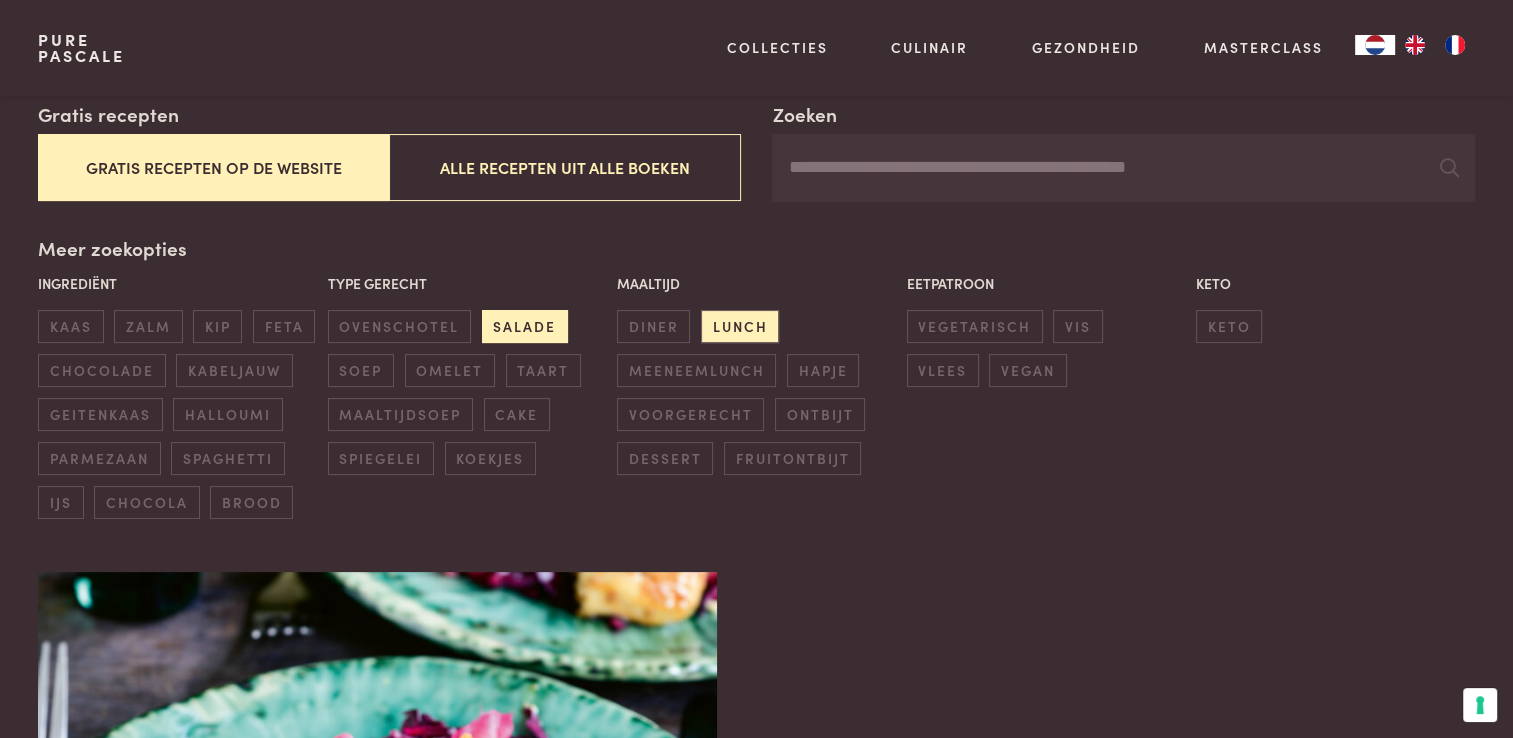 click on "salade" at bounding box center [525, 326] 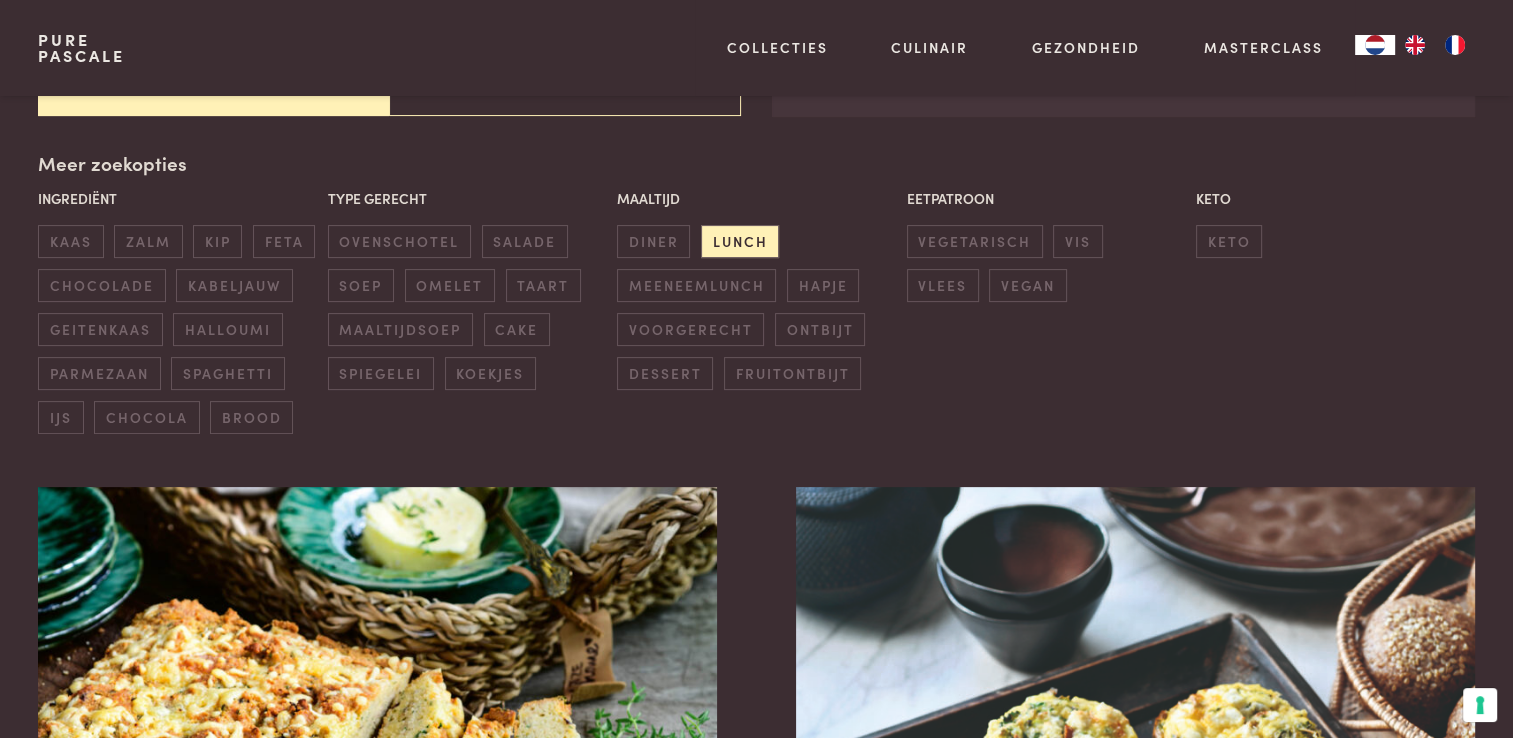 scroll, scrollTop: 459, scrollLeft: 0, axis: vertical 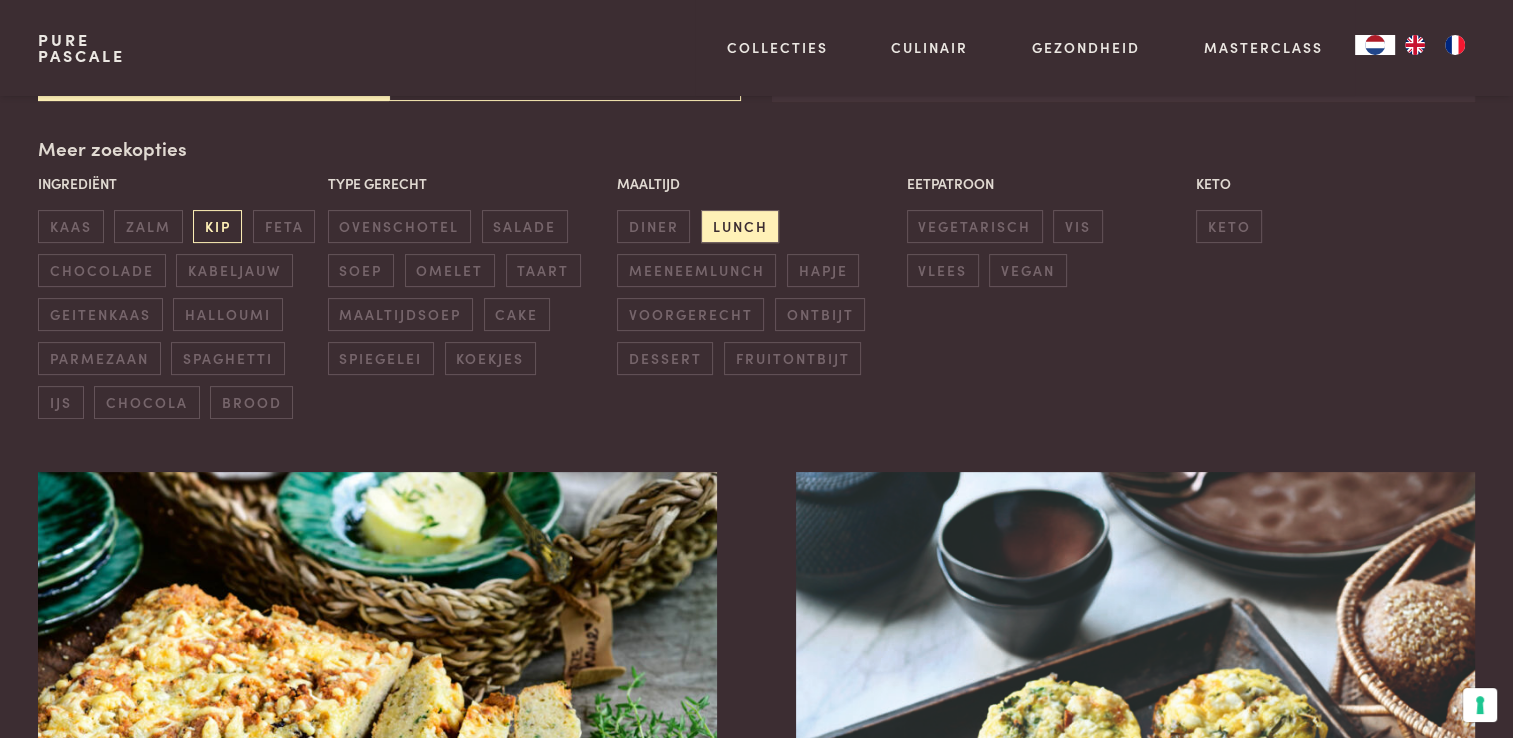 click on "kip" at bounding box center (217, 226) 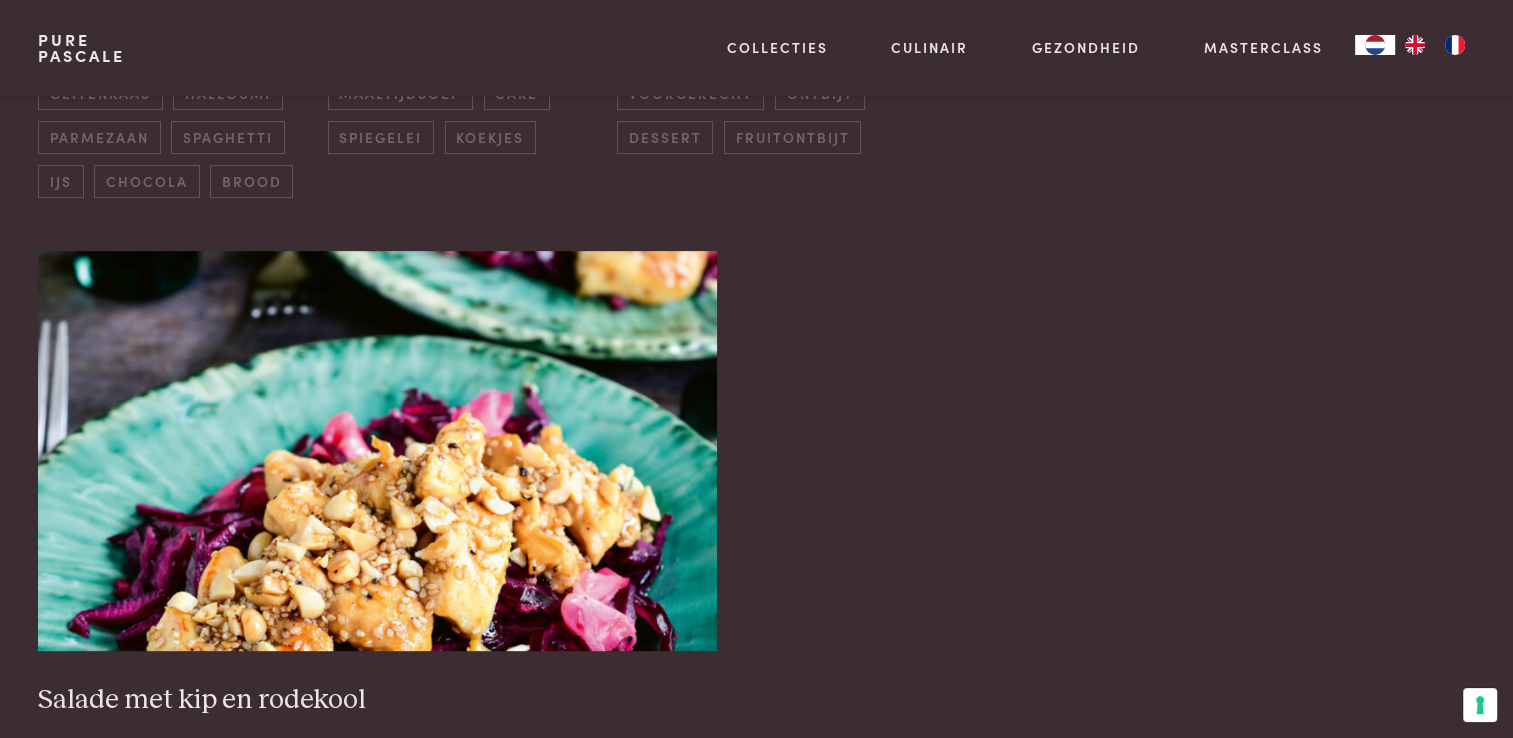 scroll, scrollTop: 459, scrollLeft: 0, axis: vertical 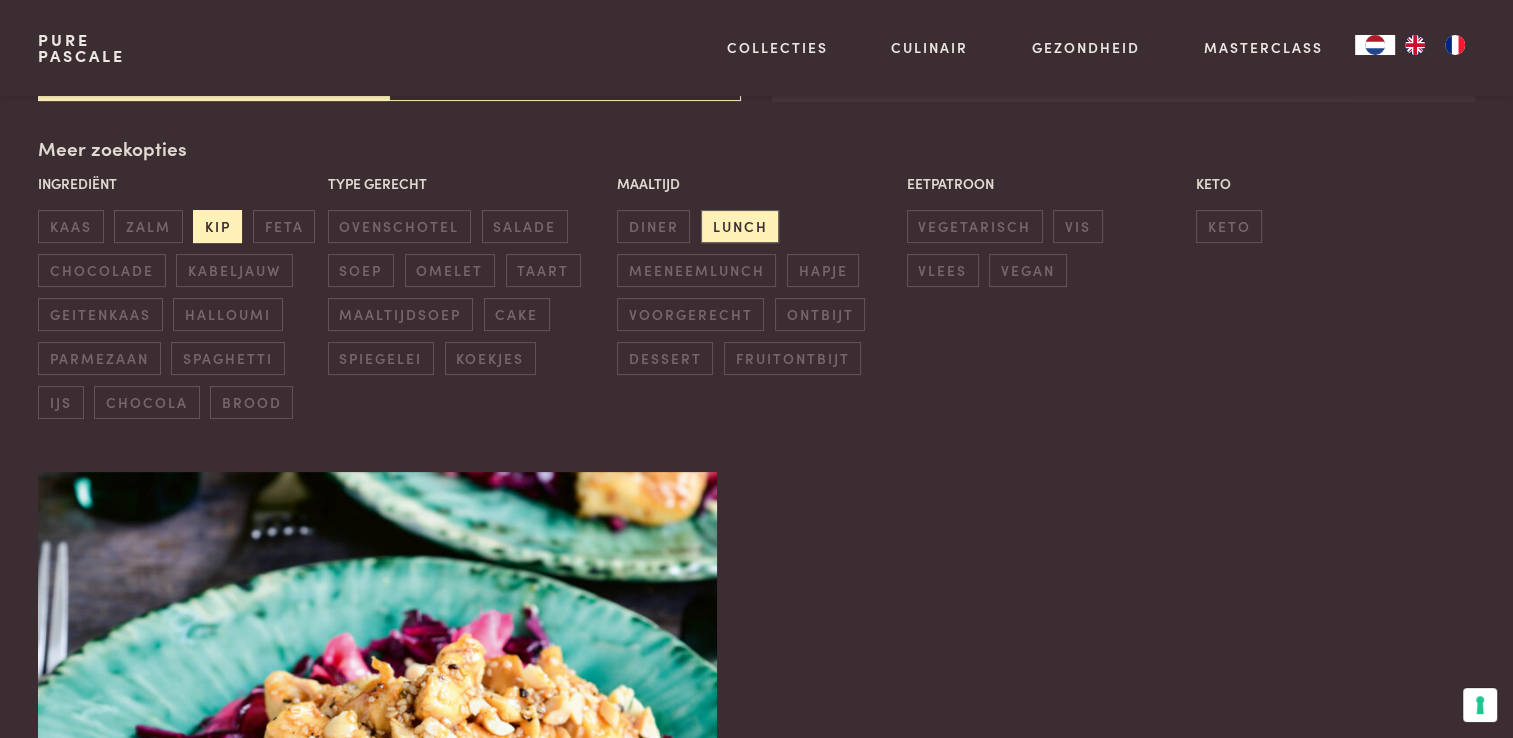 click on "kip" at bounding box center (217, 226) 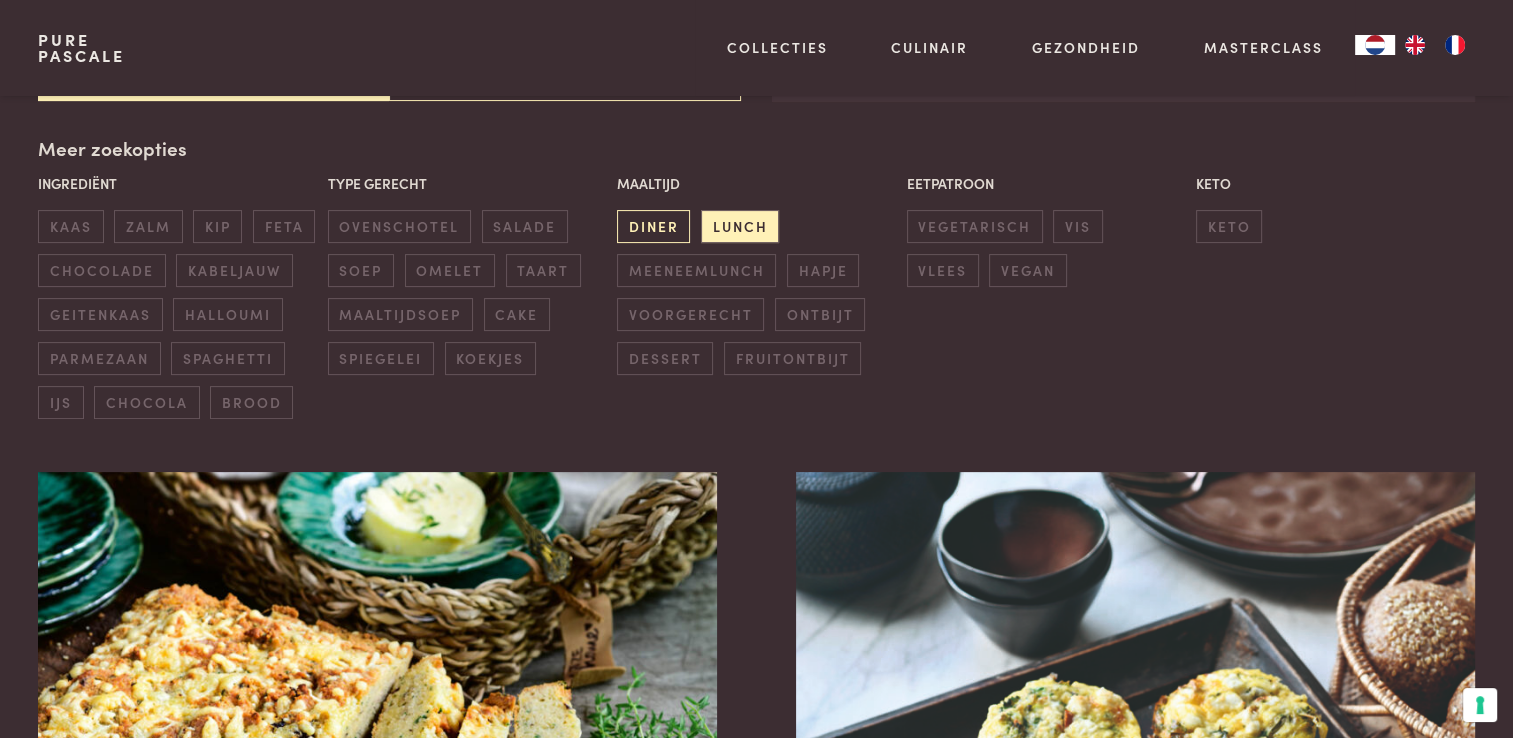 click on "diner" at bounding box center (653, 226) 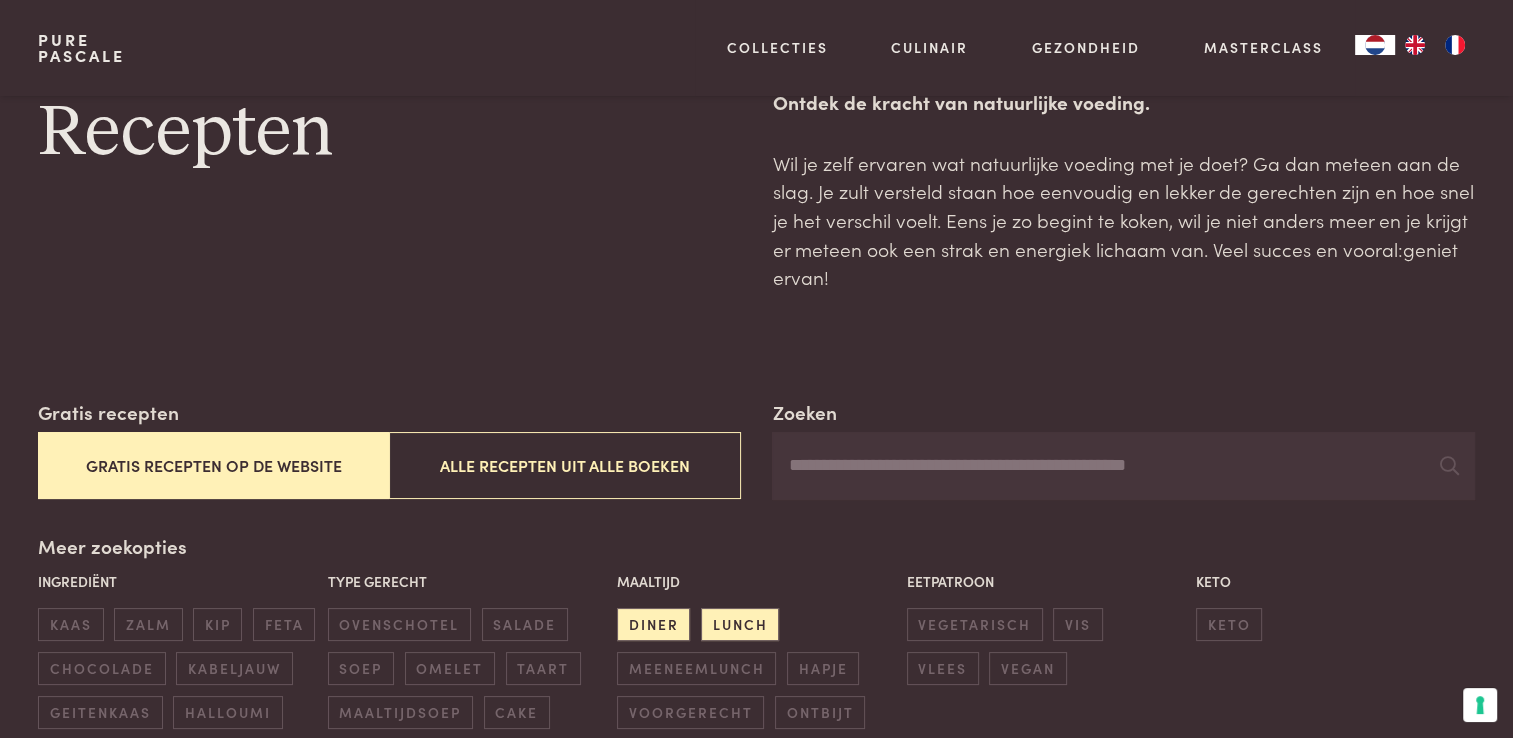 scroll, scrollTop: 59, scrollLeft: 0, axis: vertical 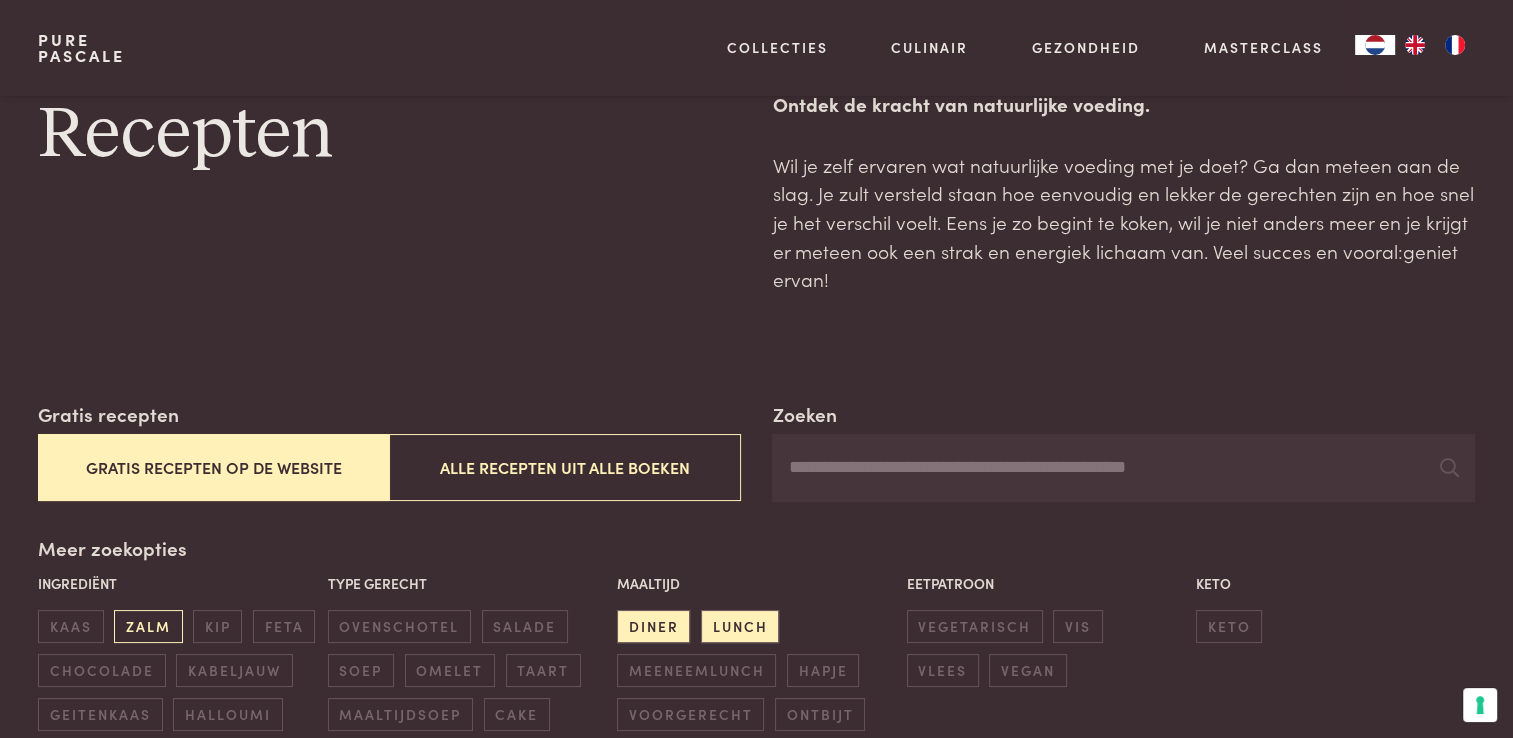 click on "zalm" at bounding box center [148, 626] 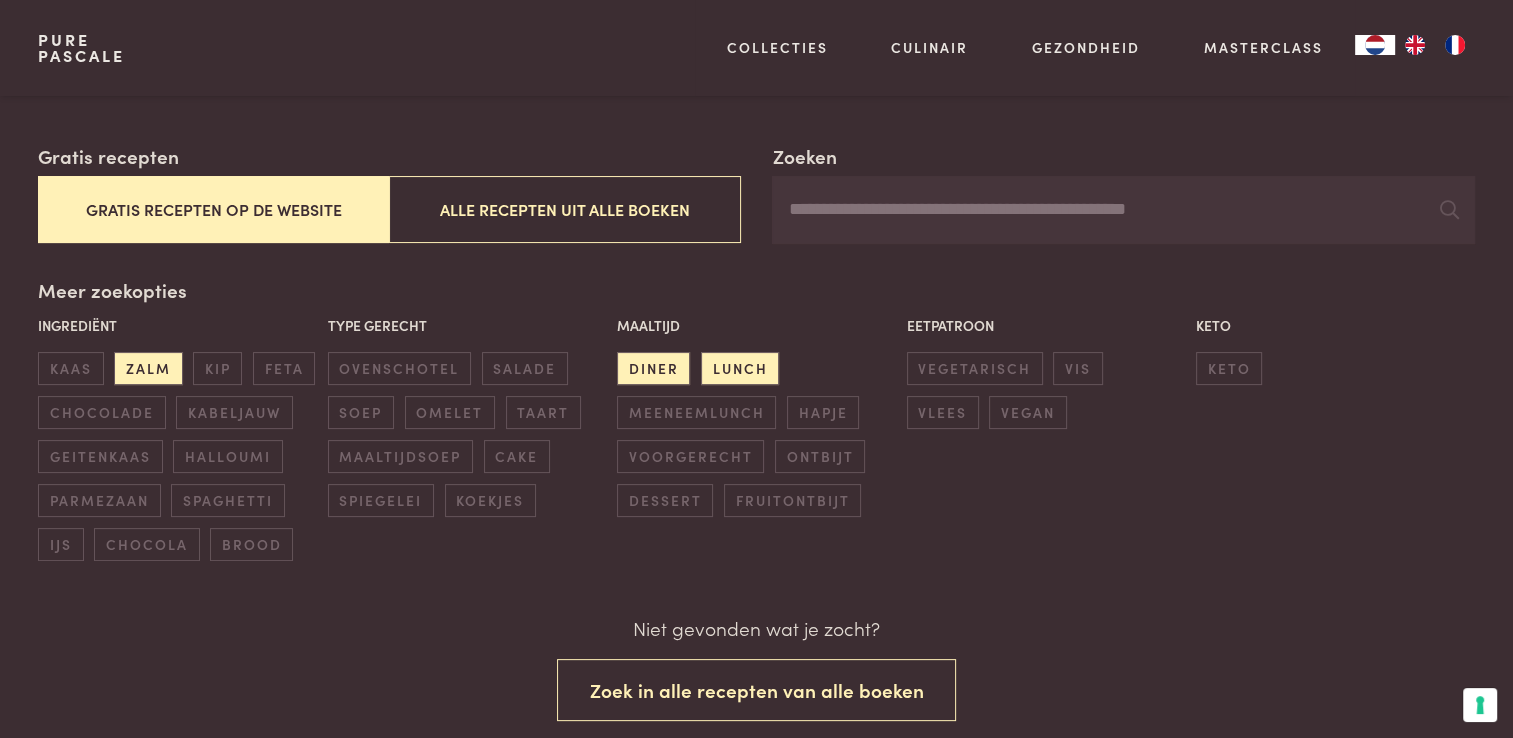 scroll, scrollTop: 17, scrollLeft: 0, axis: vertical 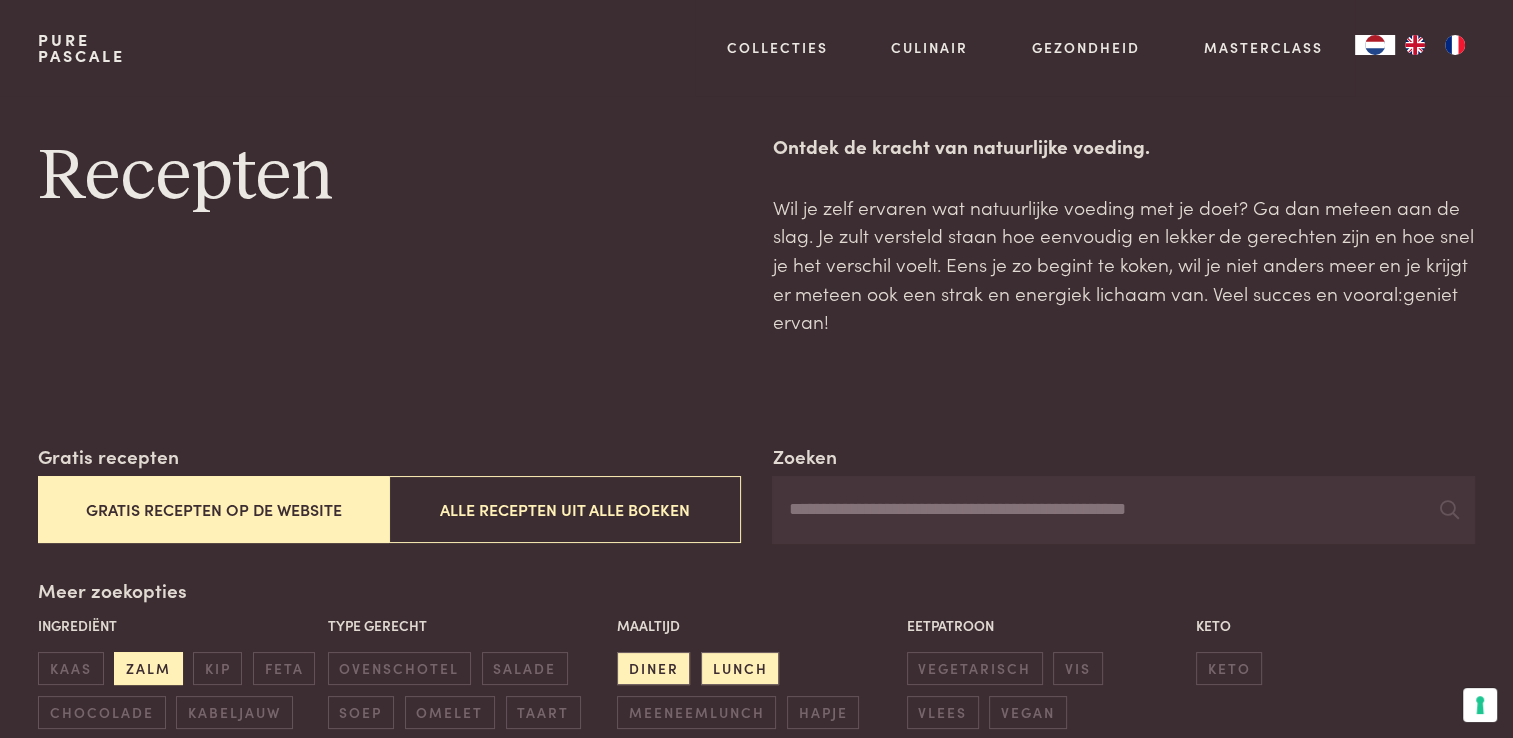 click on "zalm" at bounding box center [148, 668] 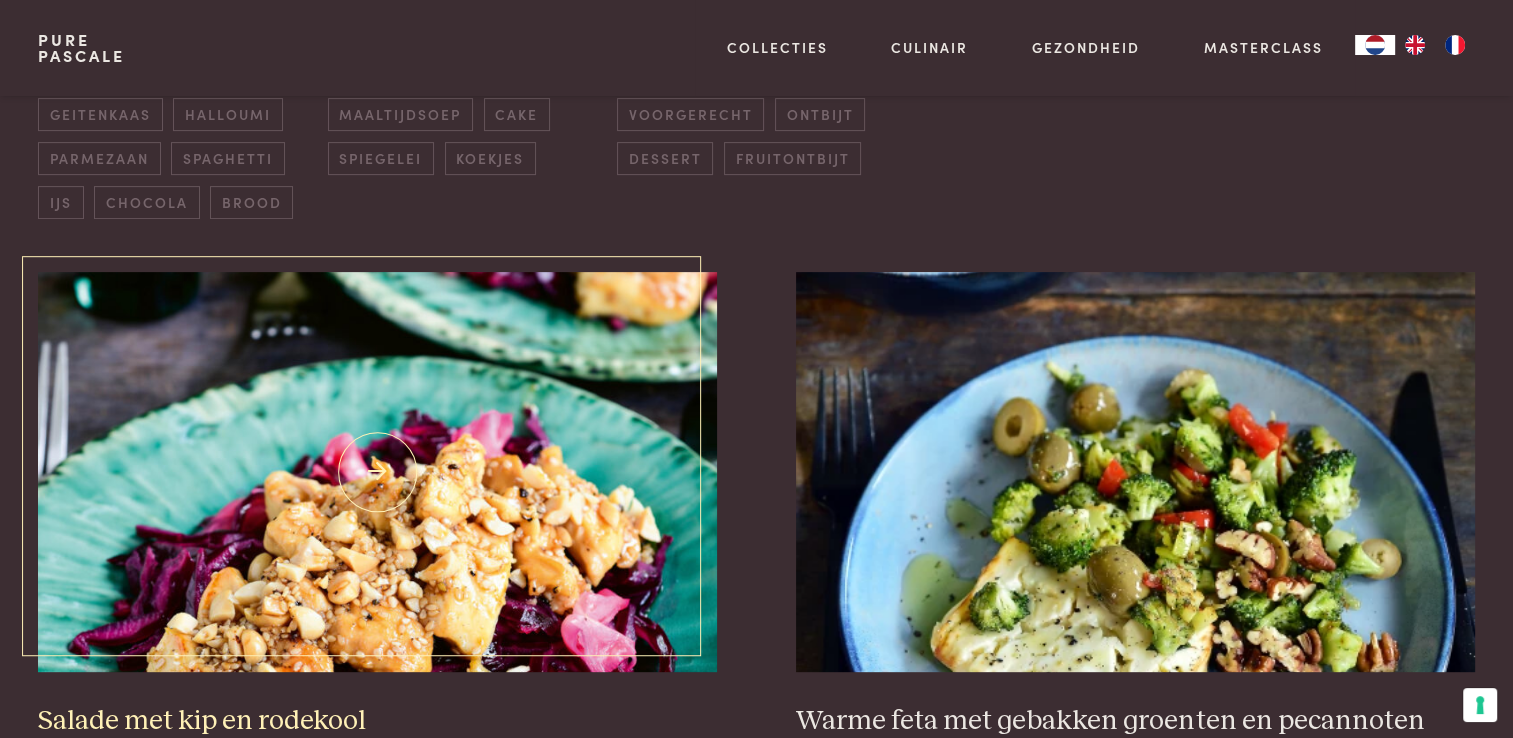 scroll, scrollTop: 259, scrollLeft: 0, axis: vertical 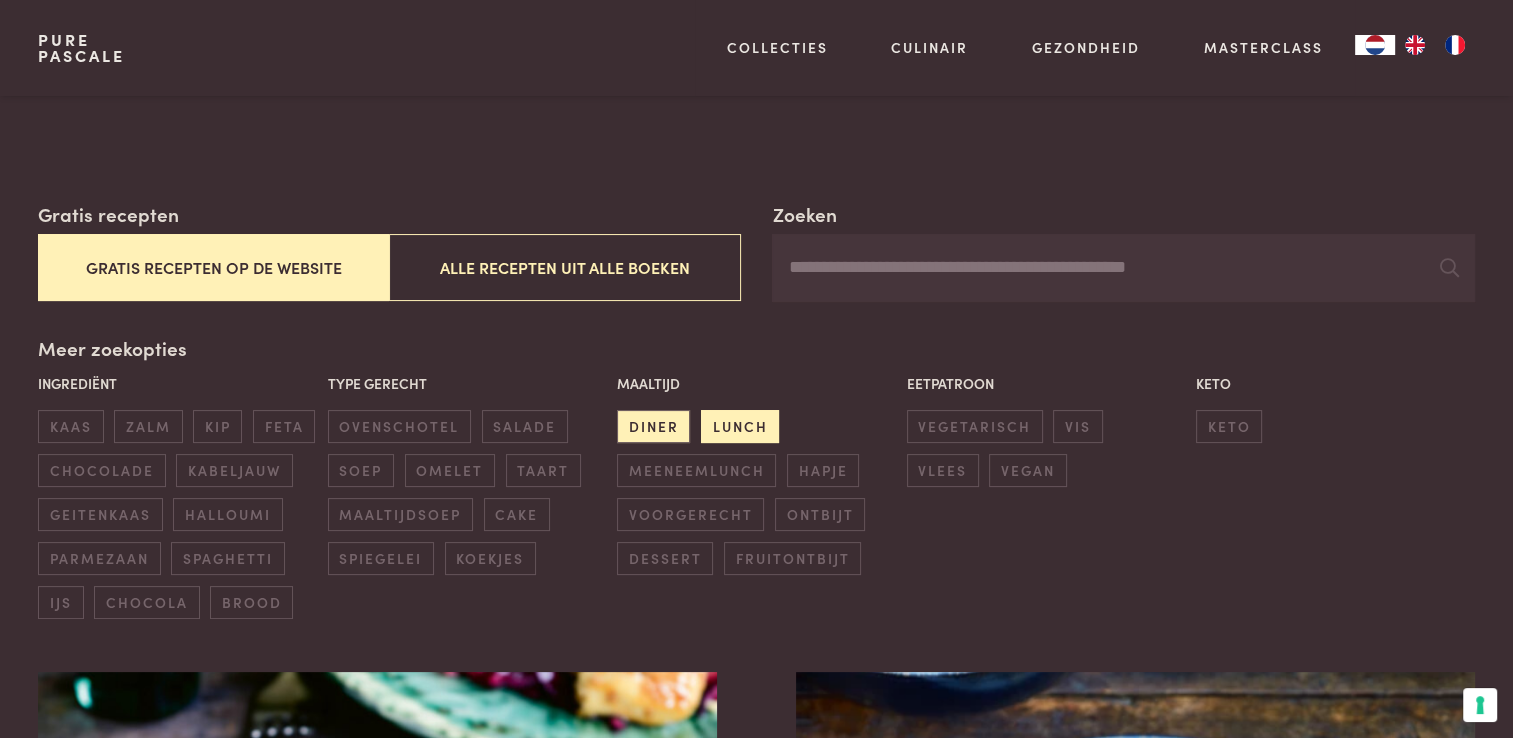 click on "lunch" at bounding box center [740, 426] 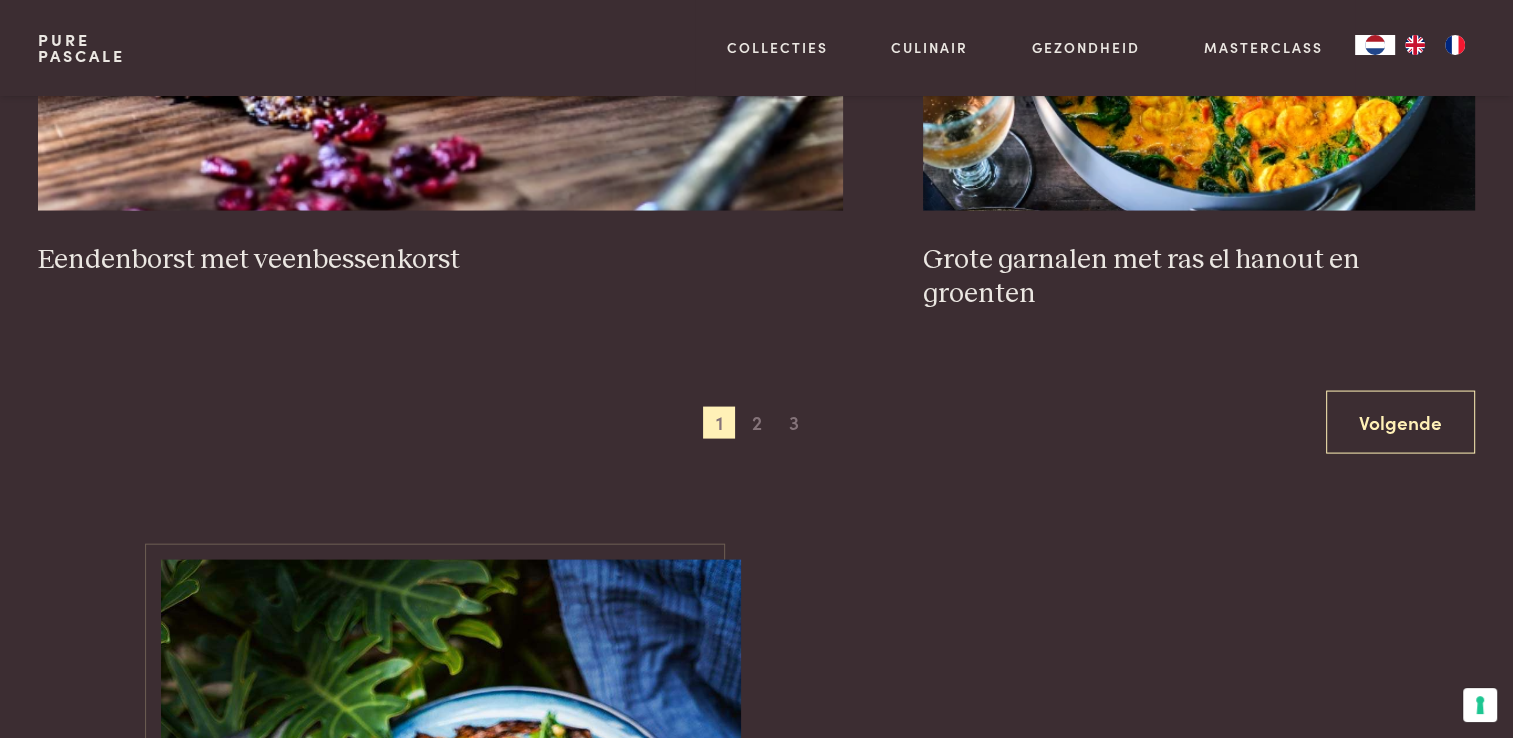 scroll, scrollTop: 3859, scrollLeft: 0, axis: vertical 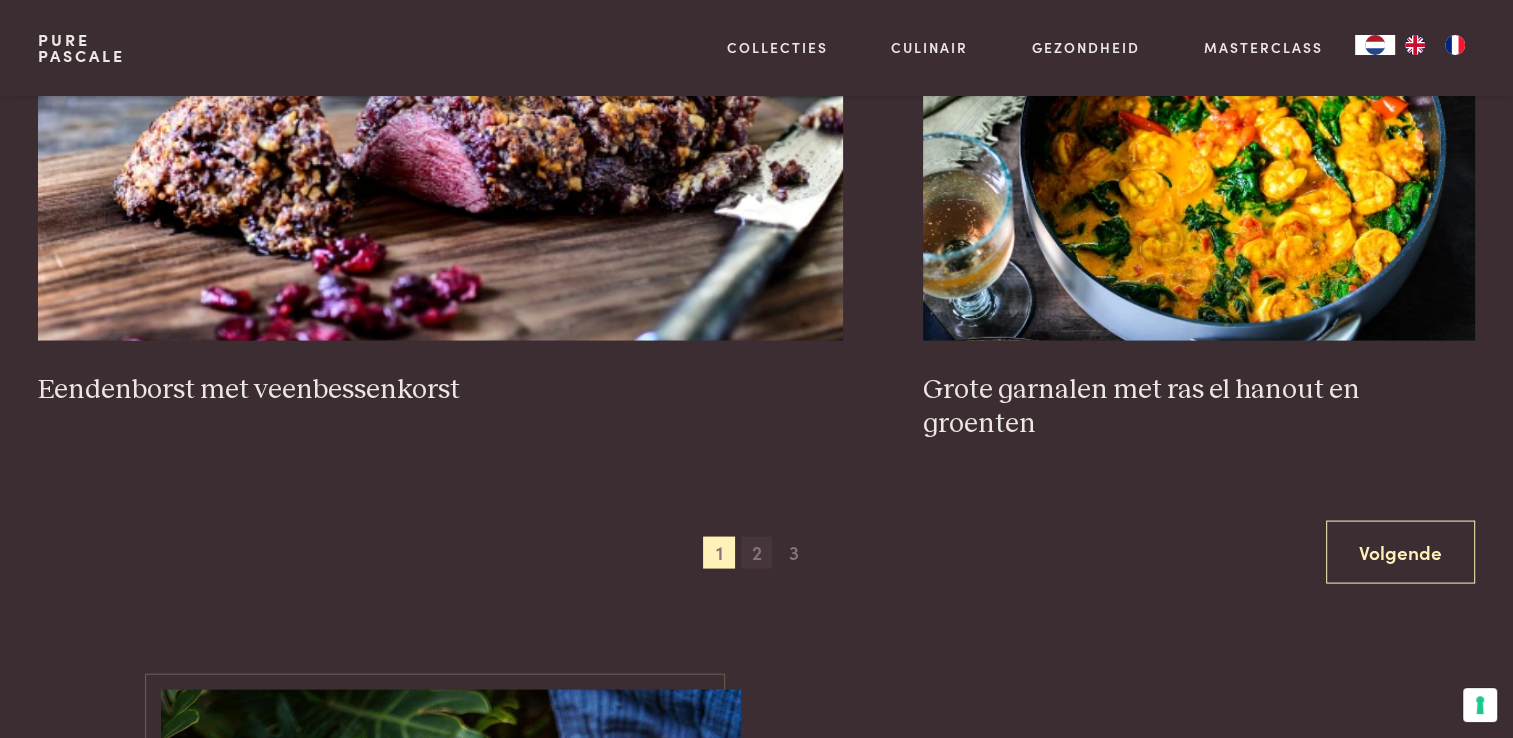 click on "2" at bounding box center [757, 553] 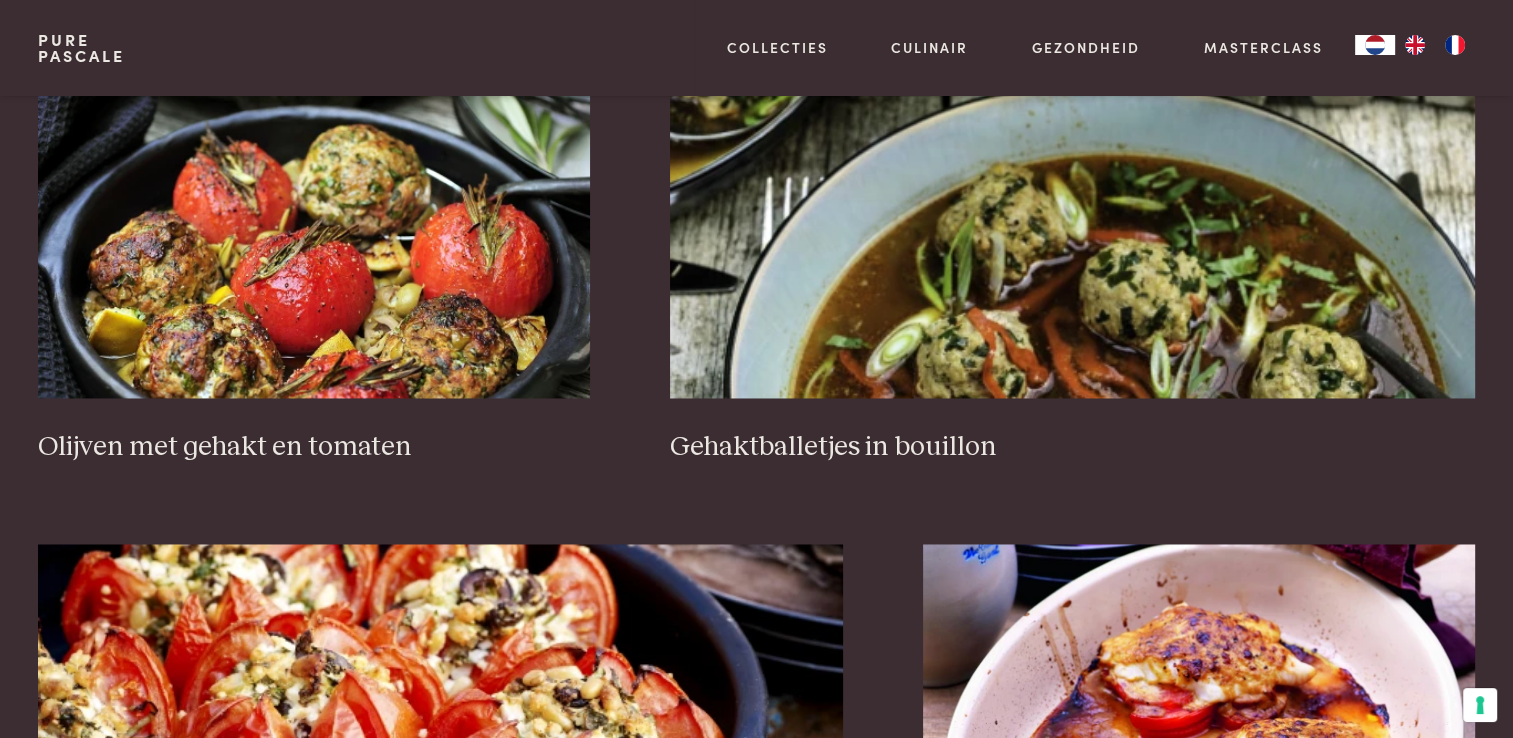 scroll, scrollTop: 3159, scrollLeft: 0, axis: vertical 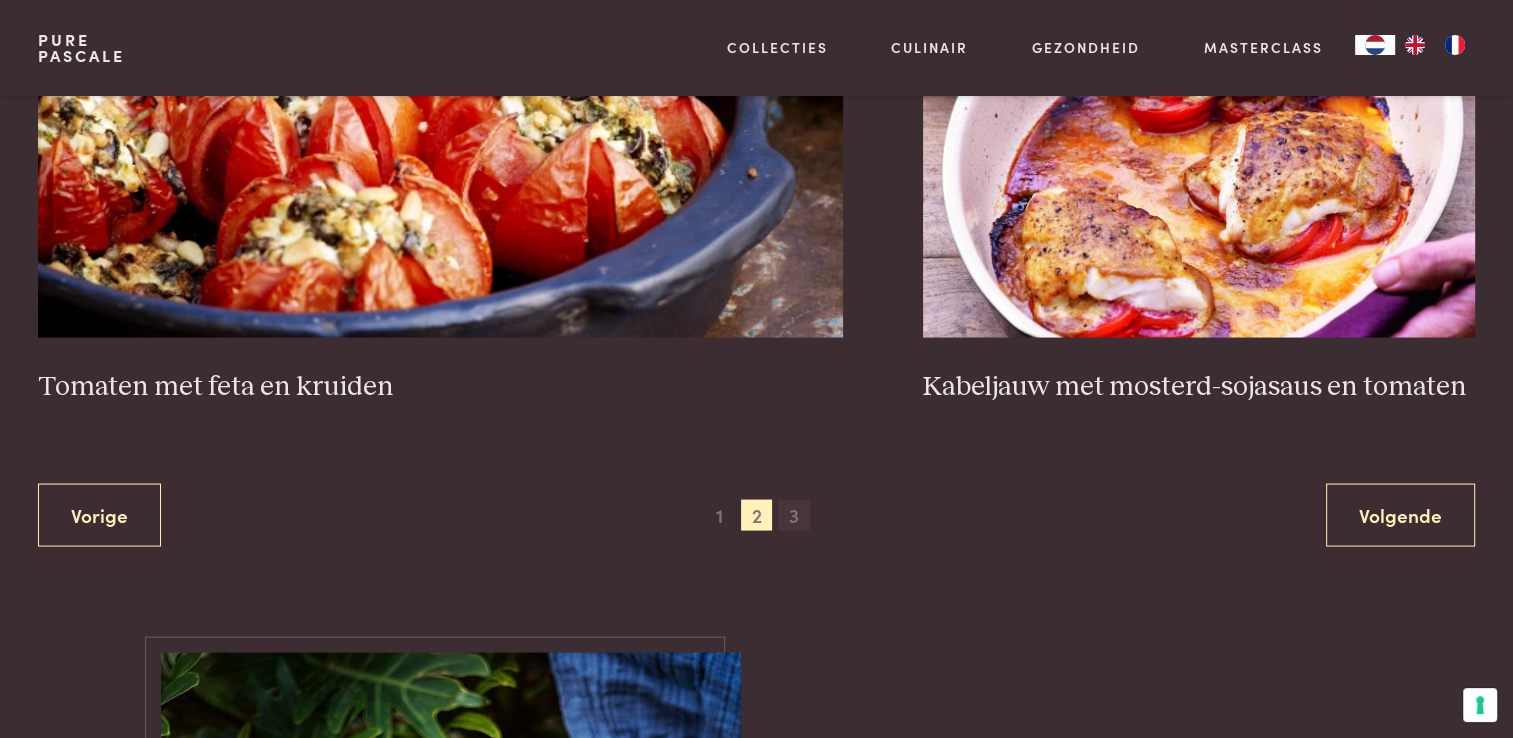 click on "3" at bounding box center (794, 515) 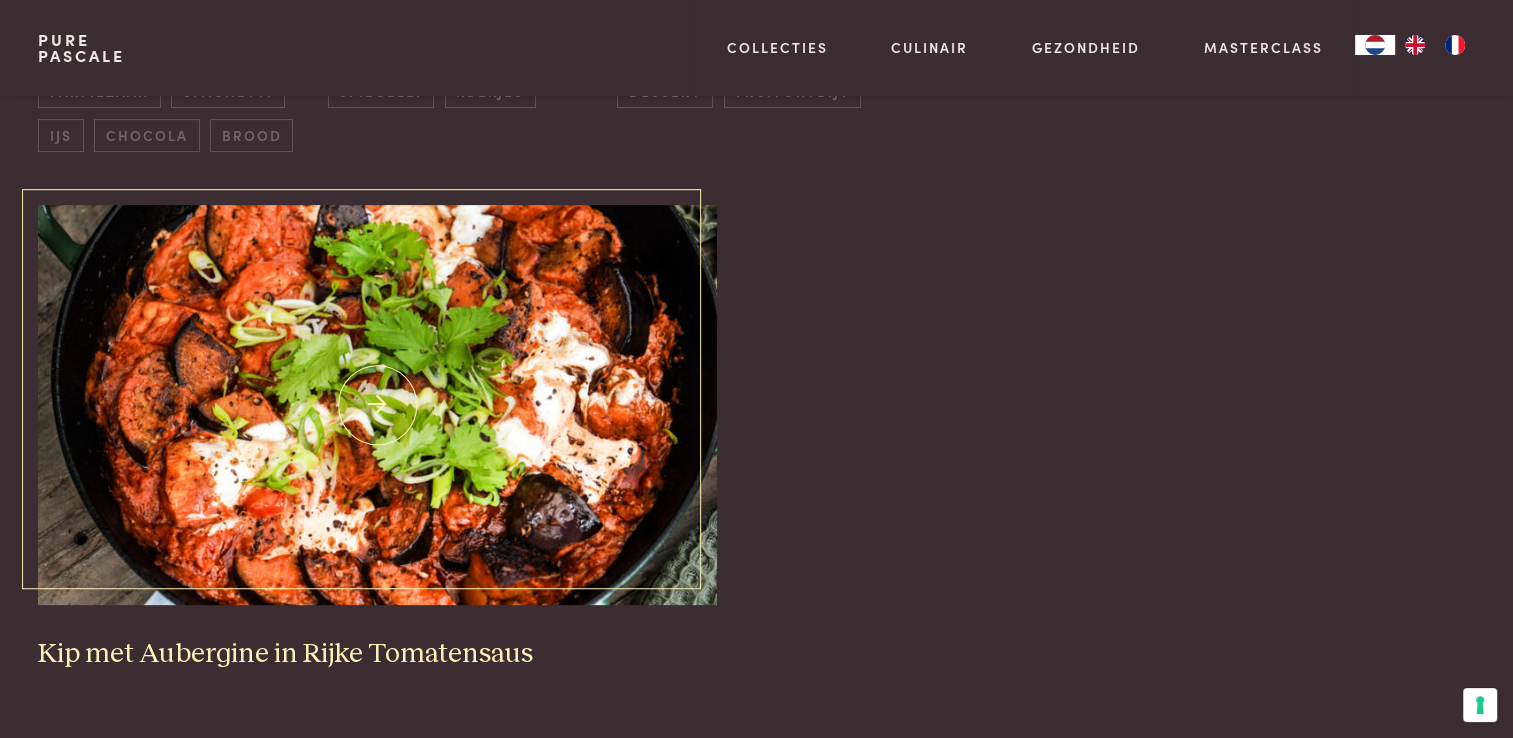 scroll, scrollTop: 859, scrollLeft: 0, axis: vertical 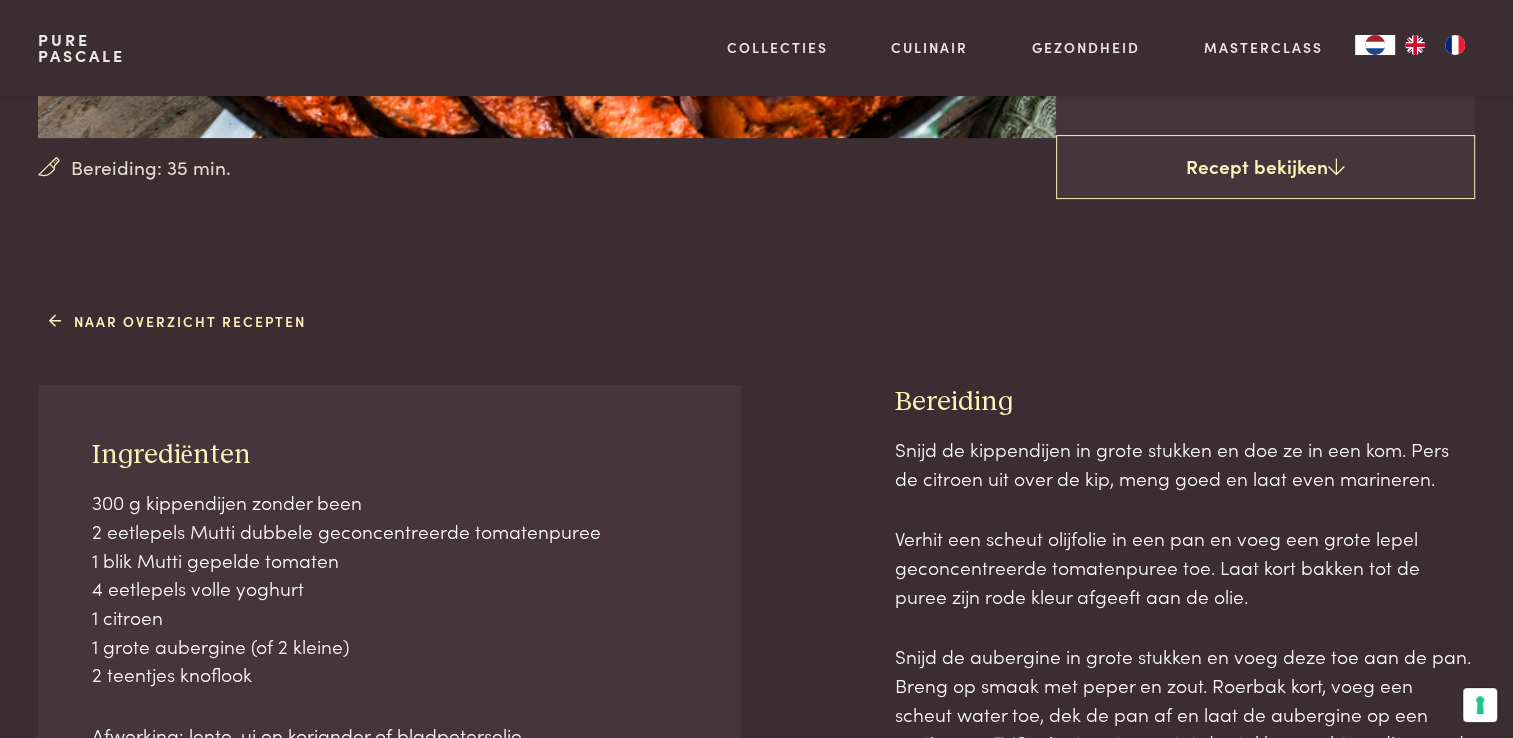 click on "Ingrediënten
300 g kippendijen zonder been
2 eetlepels Mutti dubbele geconcentreerde tomatenpuree
1 blik Mutti gepelde tomaten
4 eetlepels volle yoghurt
1 citroen
1 grote aubergine (of 2 kleine)
2 teentjes knoflook   Afwerking: lente-ui en koriander of bladpeterselie   Bestel online" at bounding box center (389, 688) 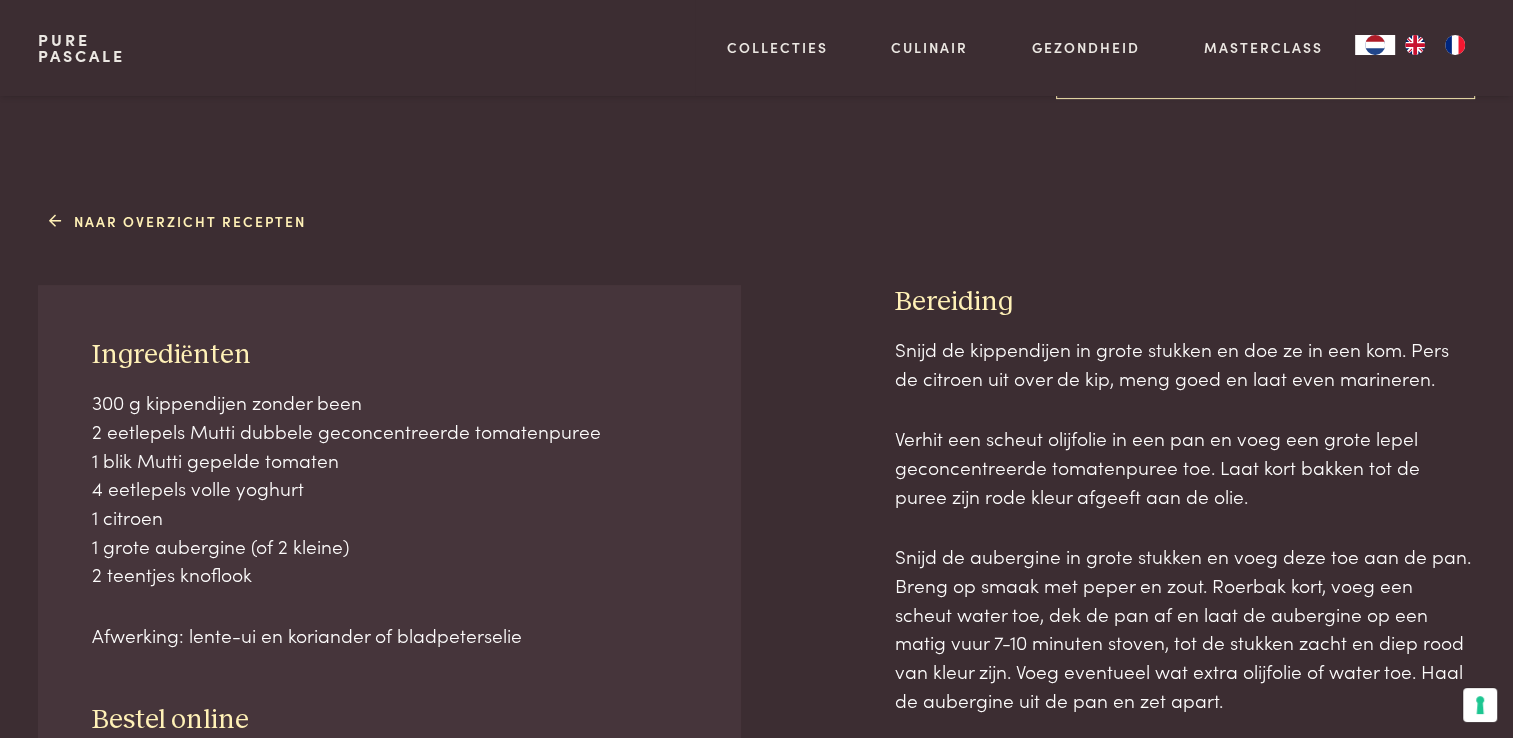 scroll, scrollTop: 400, scrollLeft: 0, axis: vertical 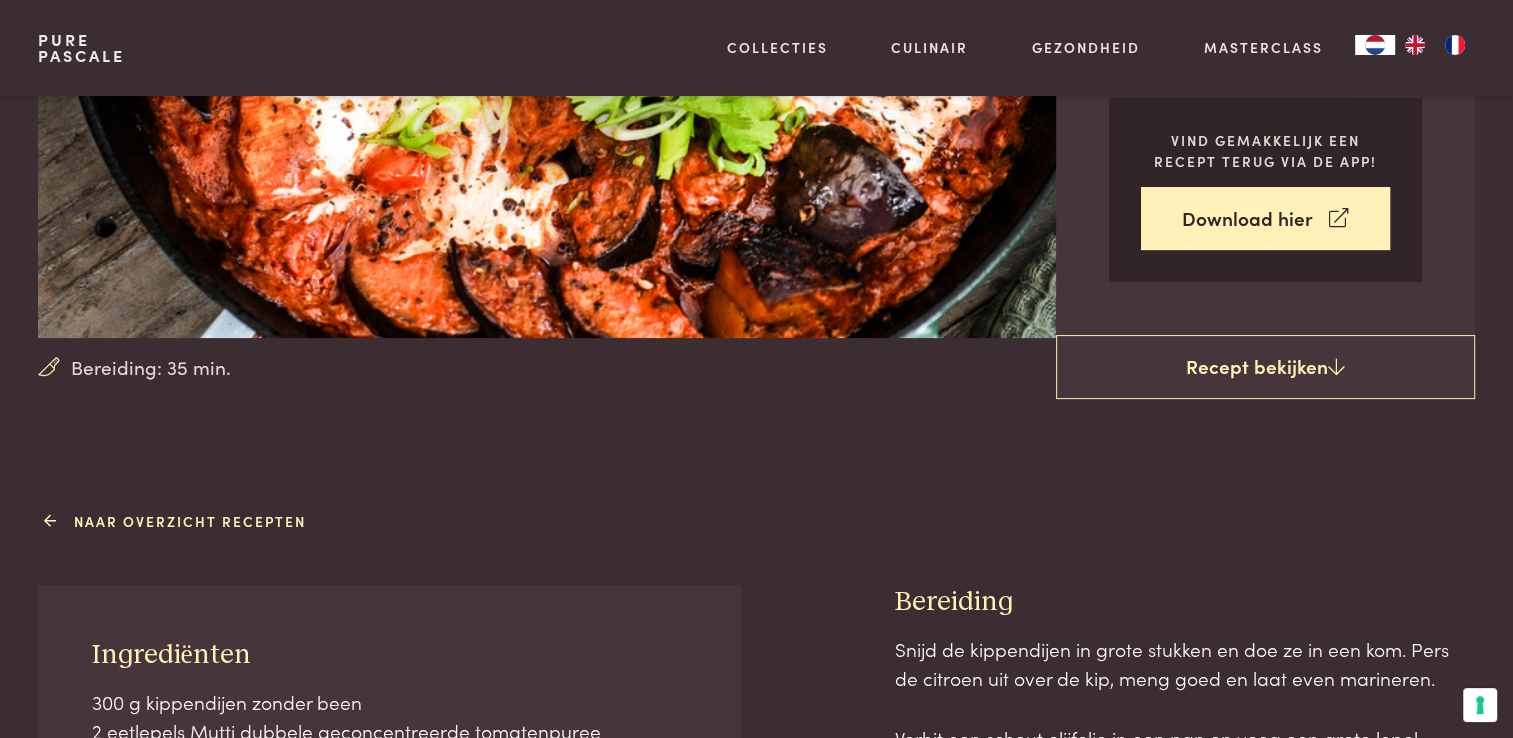click on "Naar overzicht recepten" at bounding box center (177, 521) 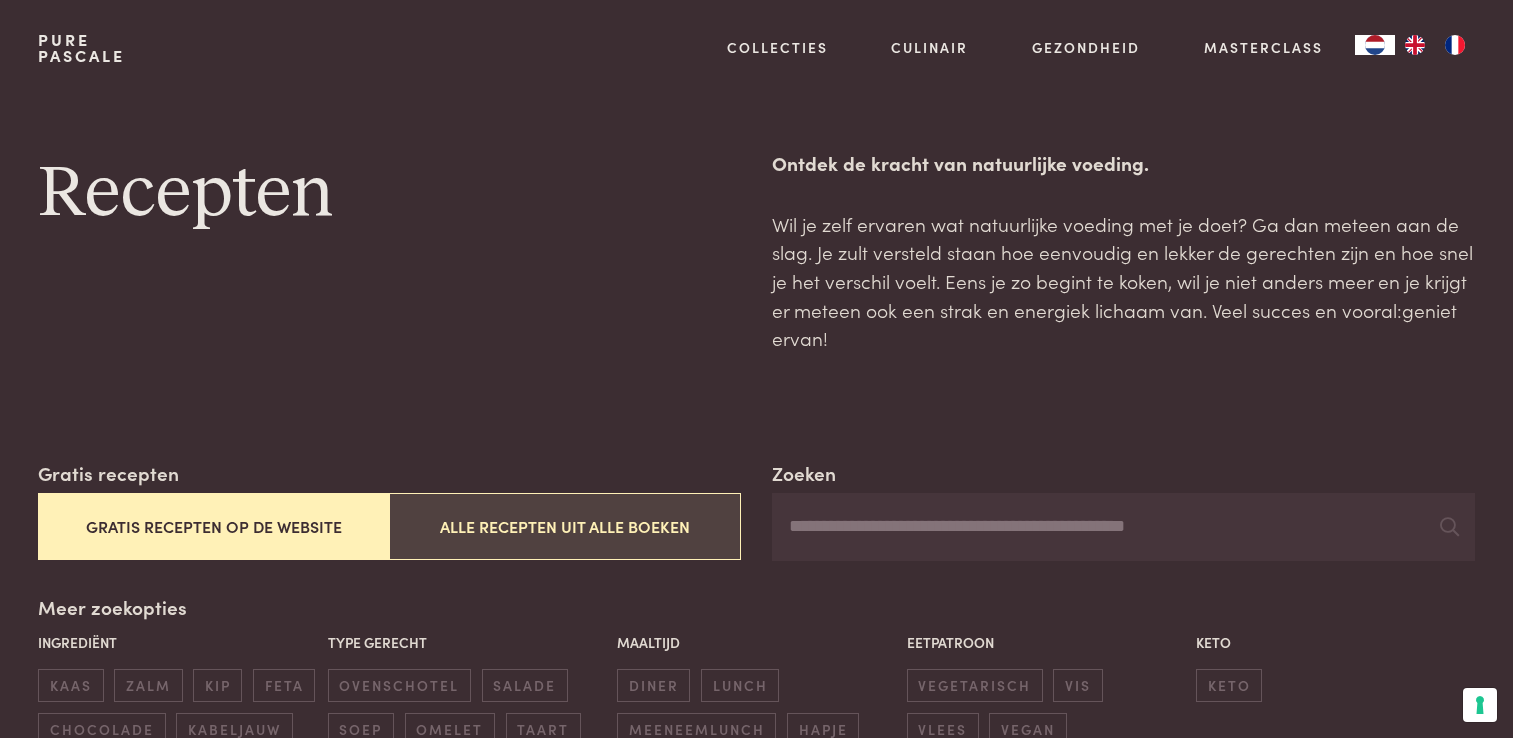 scroll, scrollTop: 0, scrollLeft: 0, axis: both 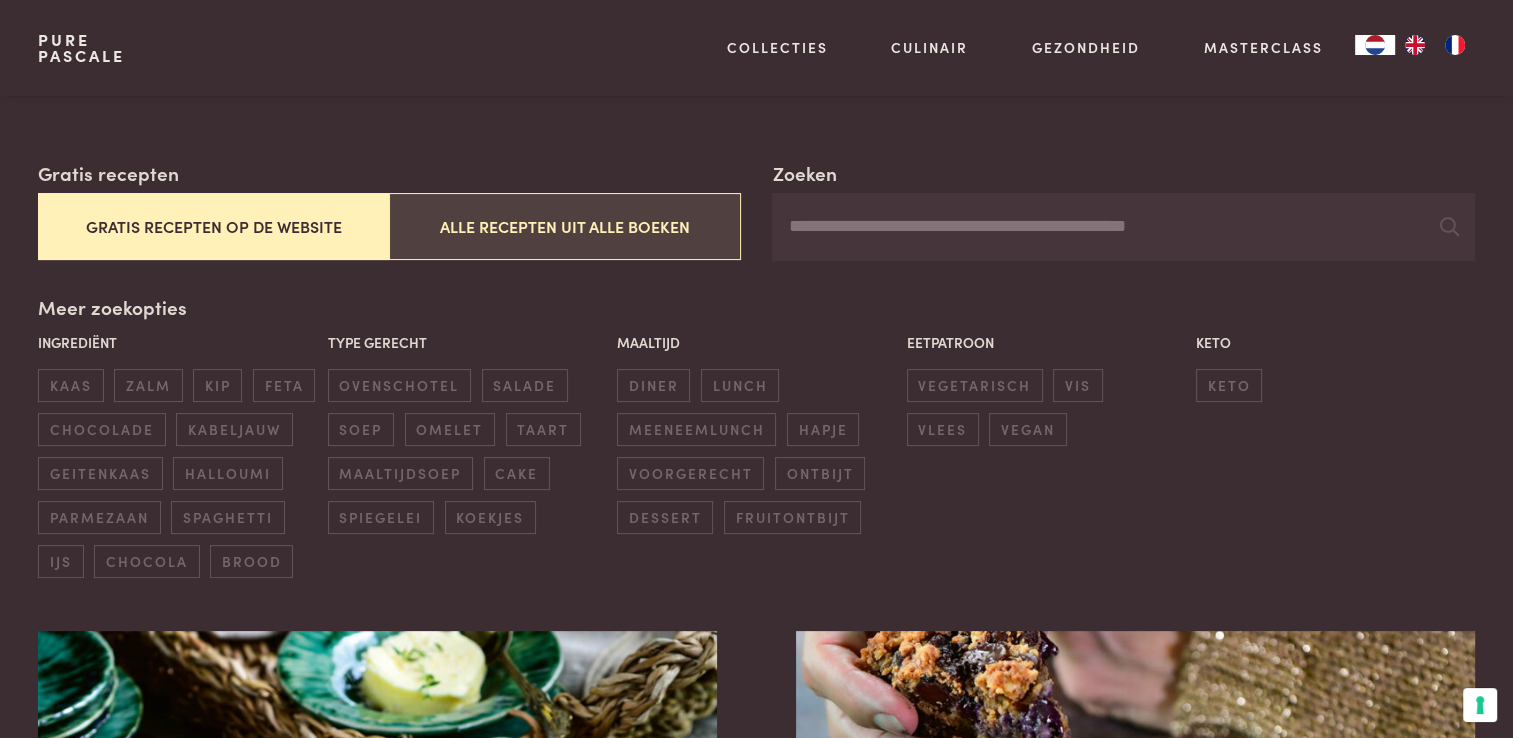 click on "Alle recepten uit alle boeken" at bounding box center (564, 226) 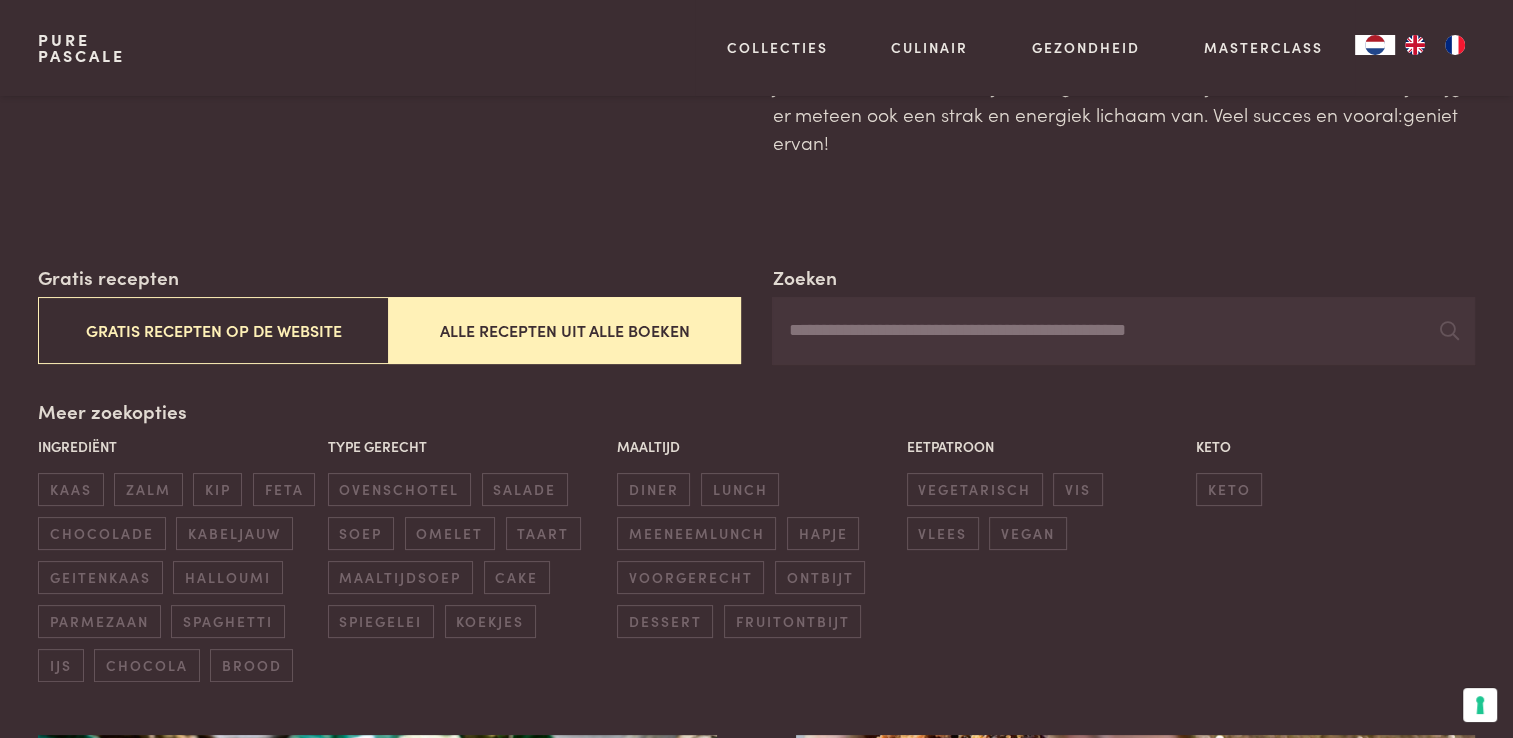 scroll, scrollTop: 159, scrollLeft: 0, axis: vertical 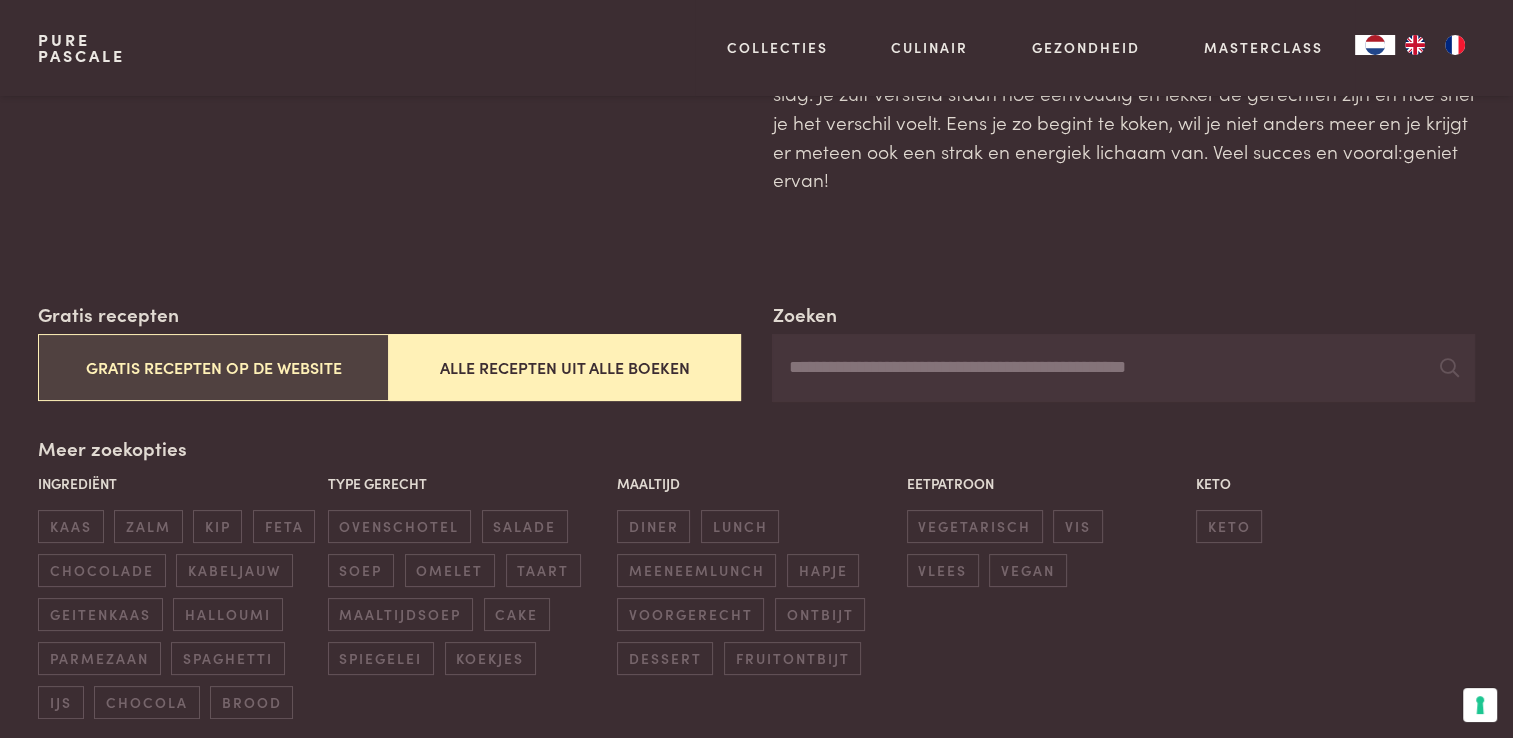 click on "Gratis recepten op de website" at bounding box center (213, 367) 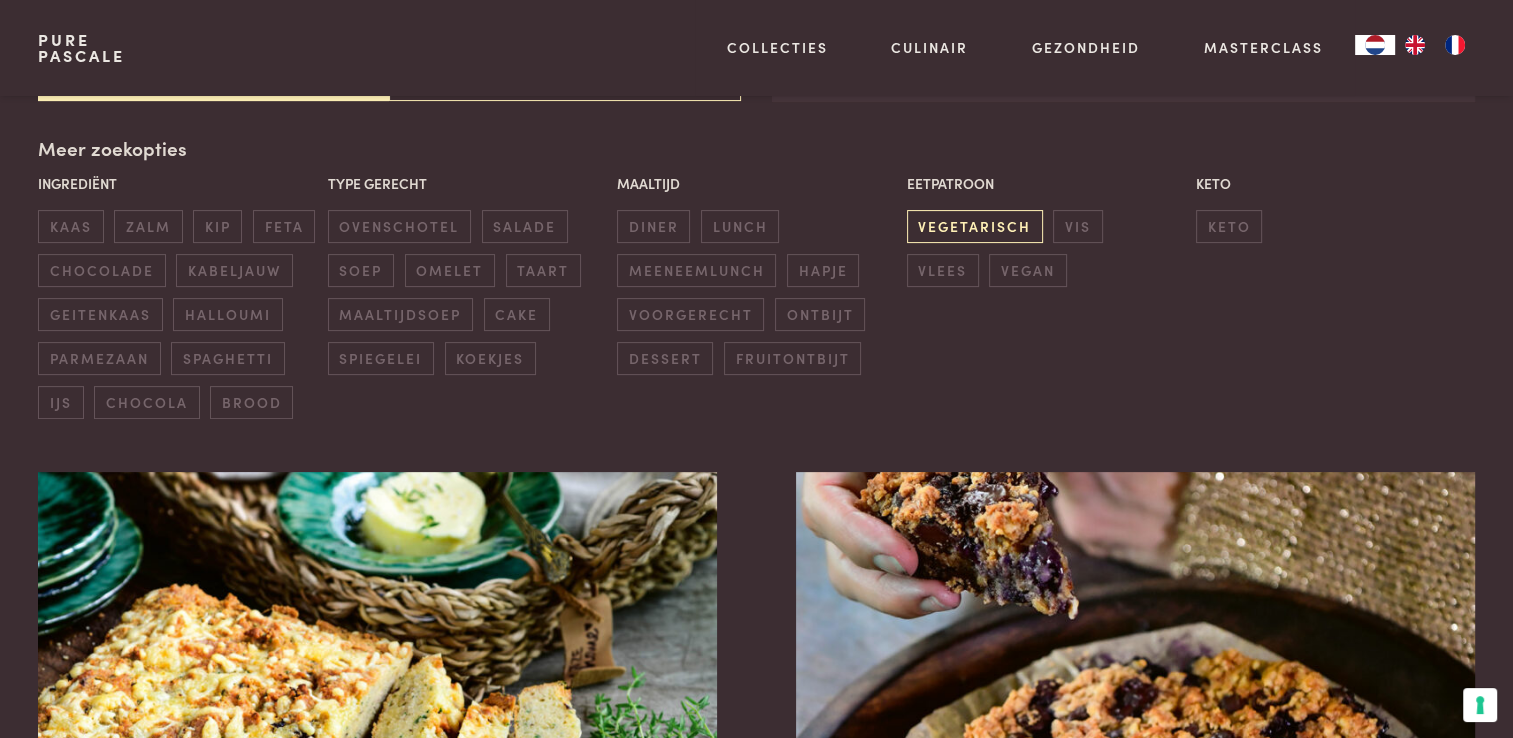 scroll, scrollTop: 159, scrollLeft: 0, axis: vertical 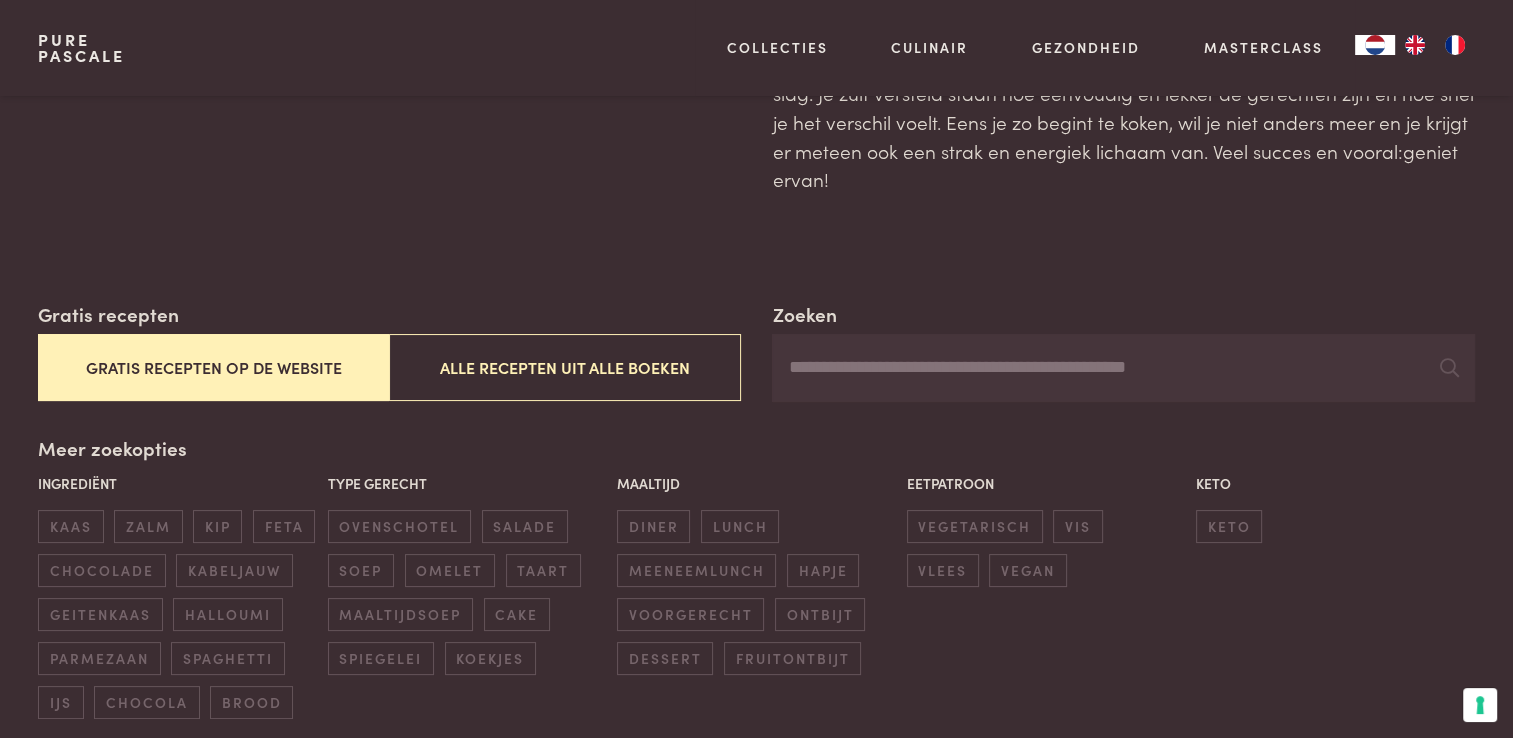 click on "Zoeken" at bounding box center (1123, 368) 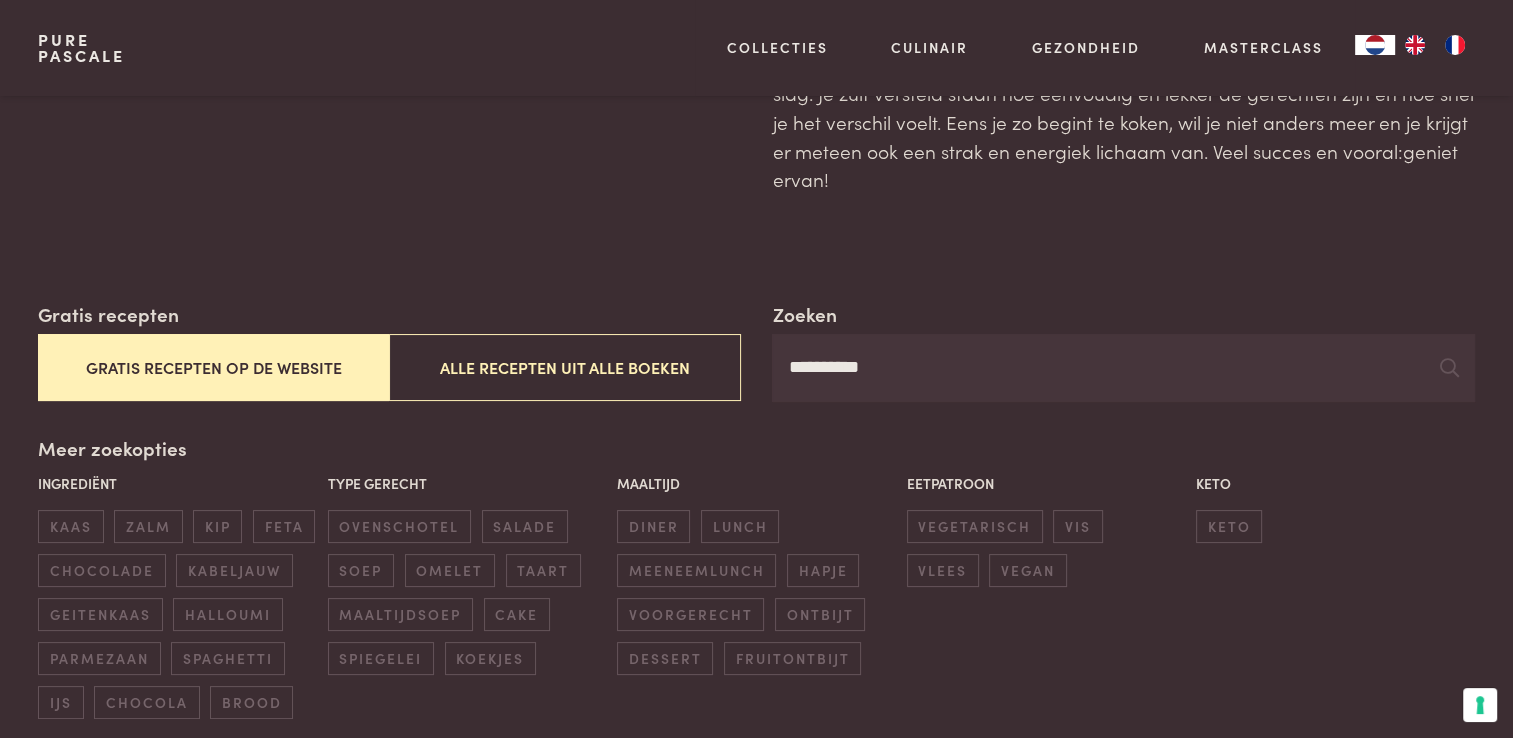 type on "**********" 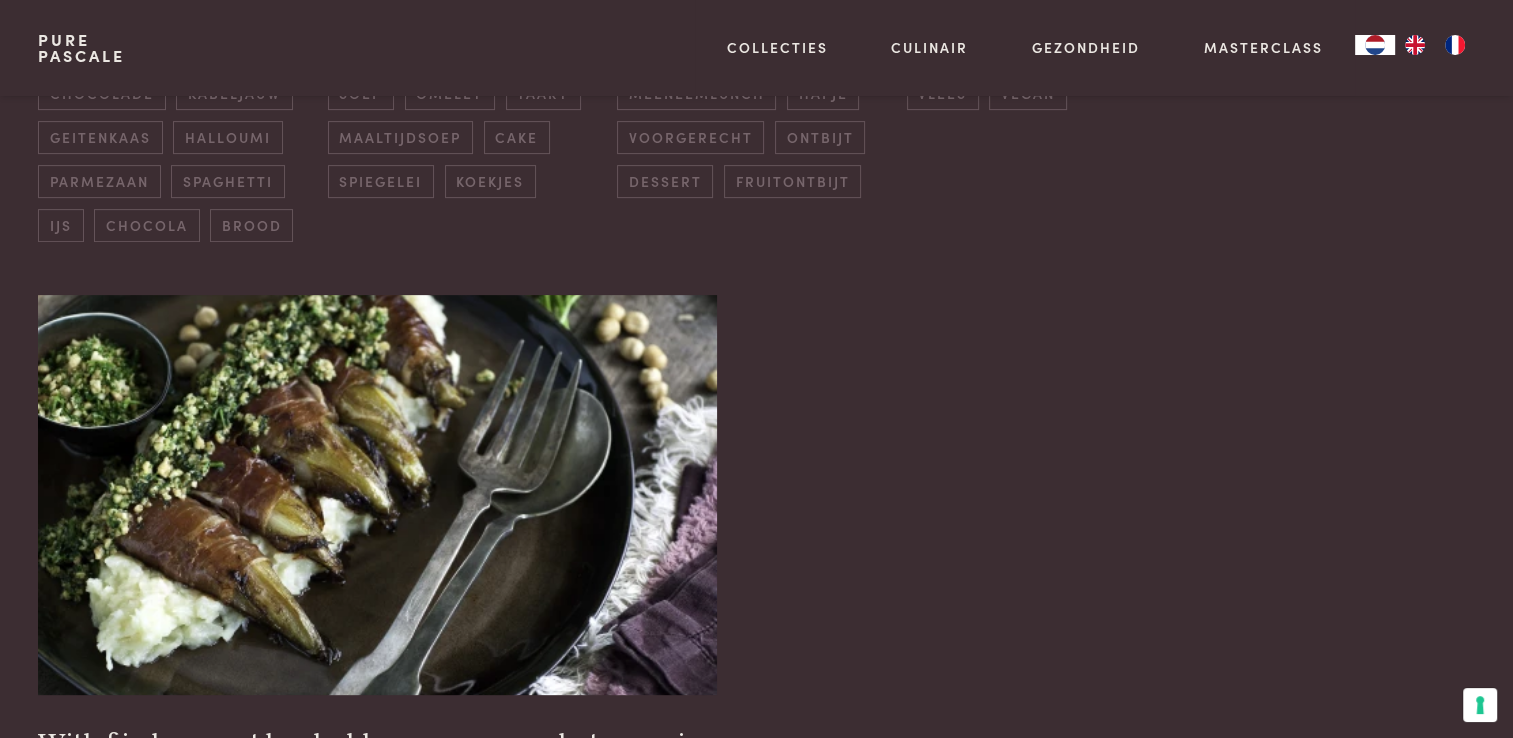 scroll, scrollTop: 759, scrollLeft: 0, axis: vertical 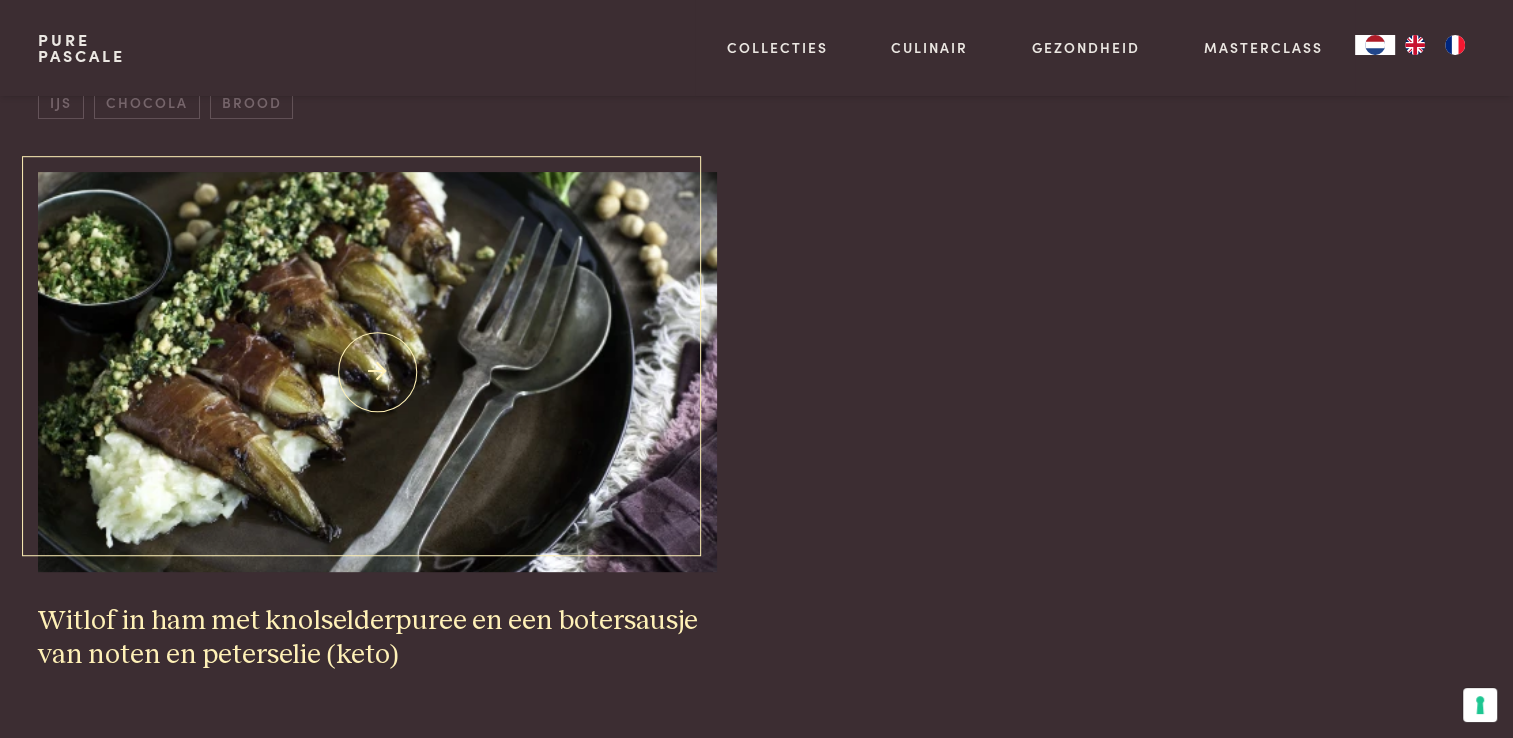 click on "Witlof in ham met knolselderpuree en een botersausje van noten en peterselie (keto)" at bounding box center (377, 638) 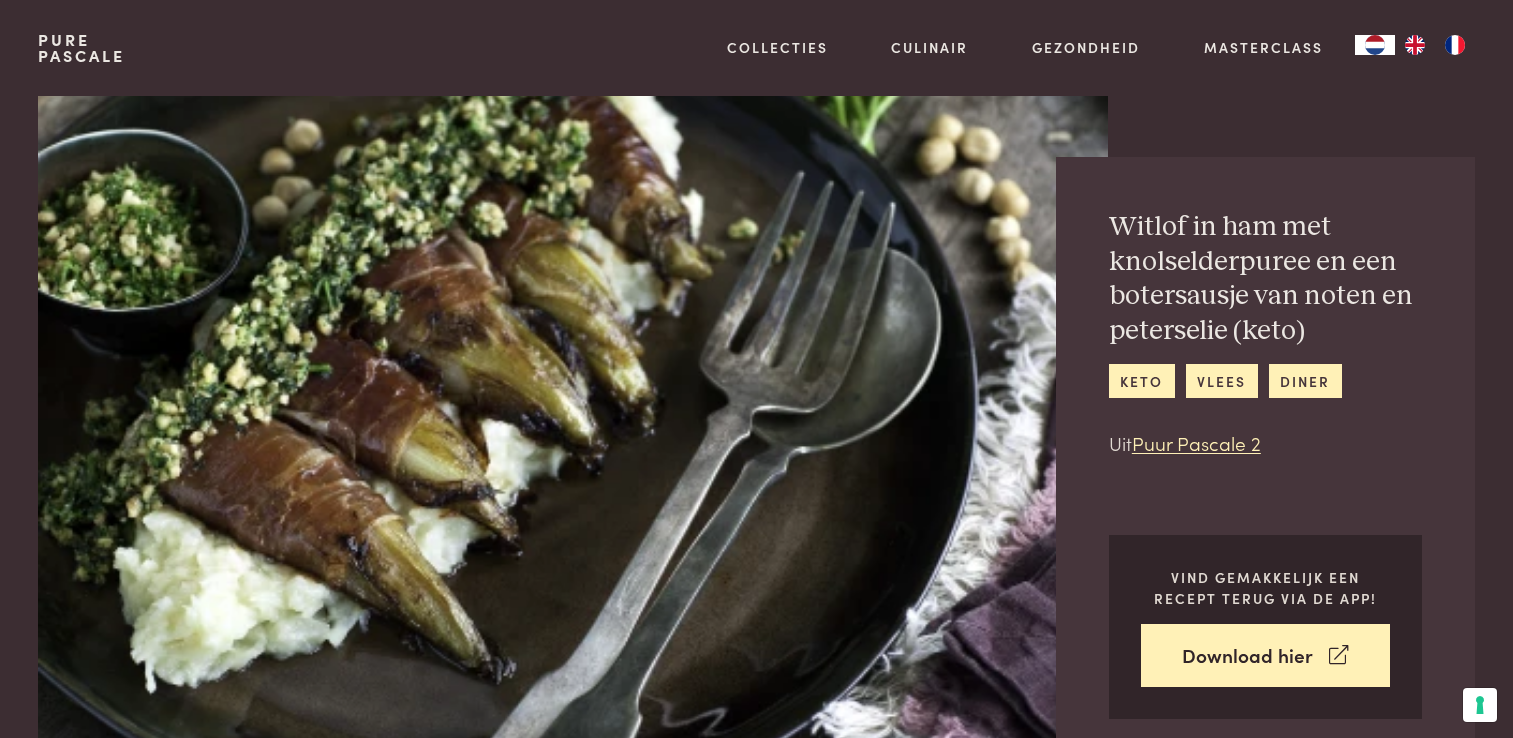 scroll, scrollTop: 0, scrollLeft: 0, axis: both 